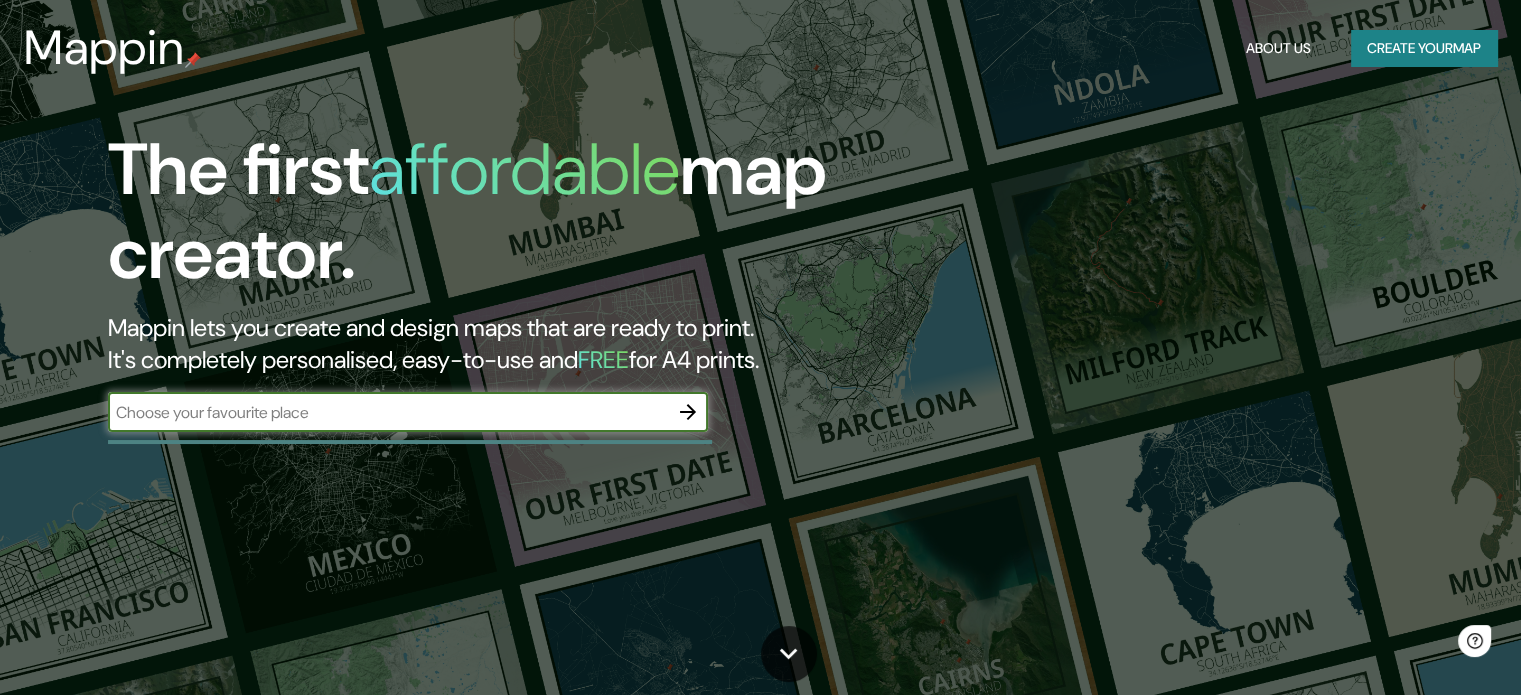 scroll, scrollTop: 0, scrollLeft: 0, axis: both 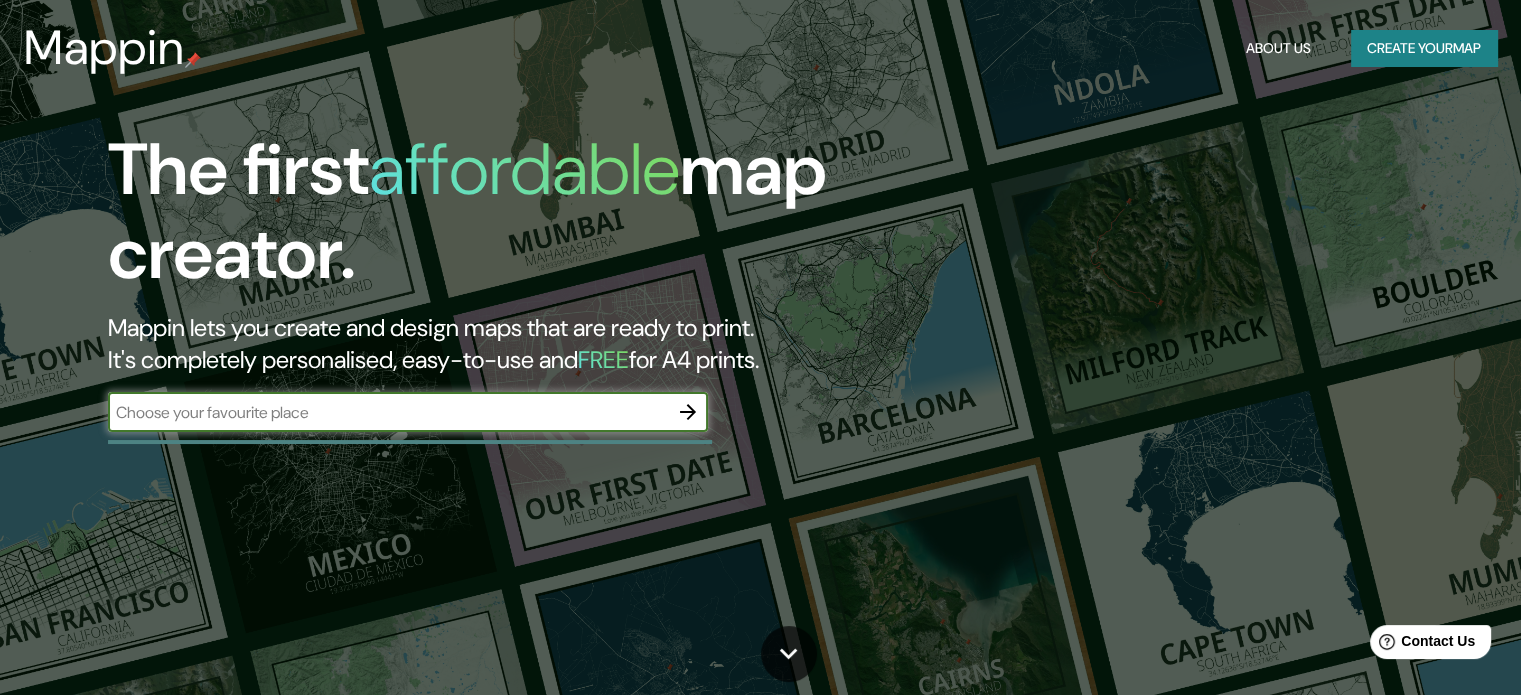 click at bounding box center [388, 412] 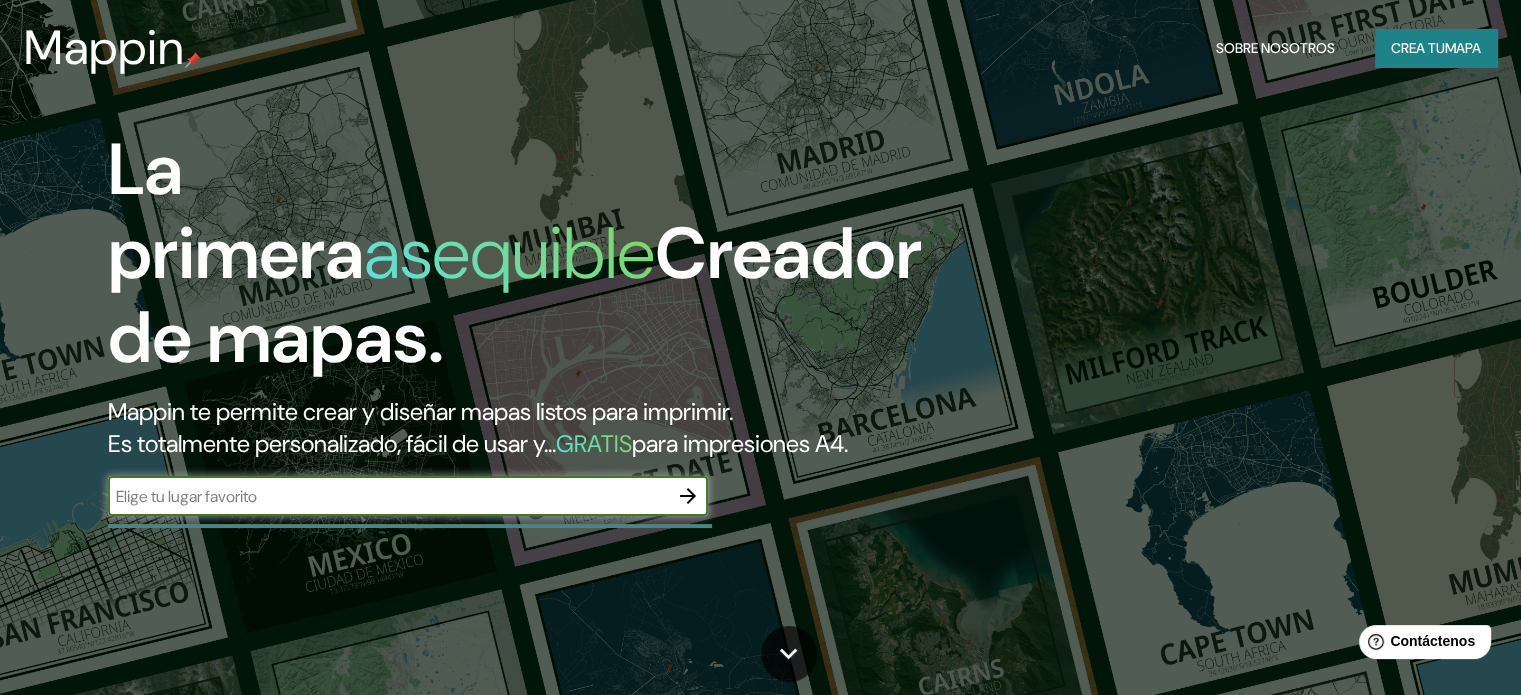 click at bounding box center [388, 496] 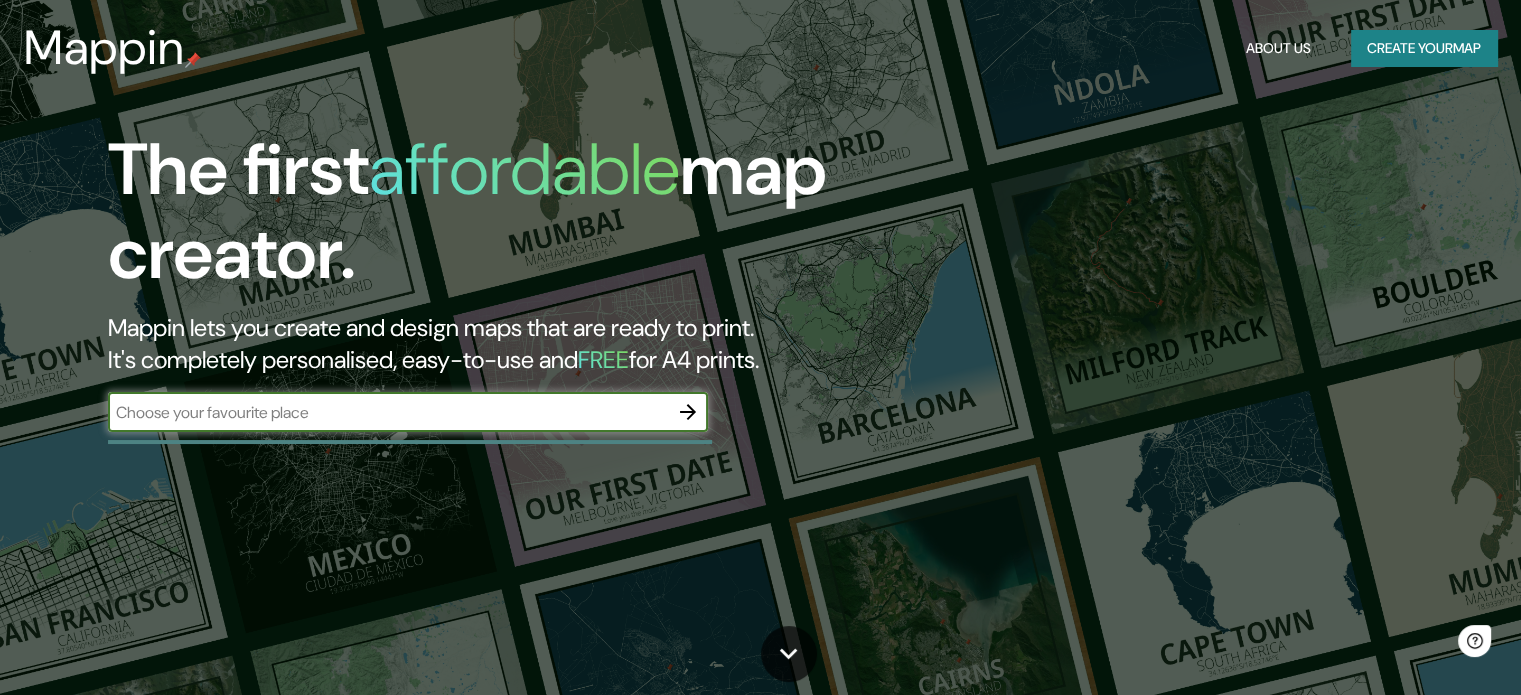 scroll, scrollTop: 0, scrollLeft: 0, axis: both 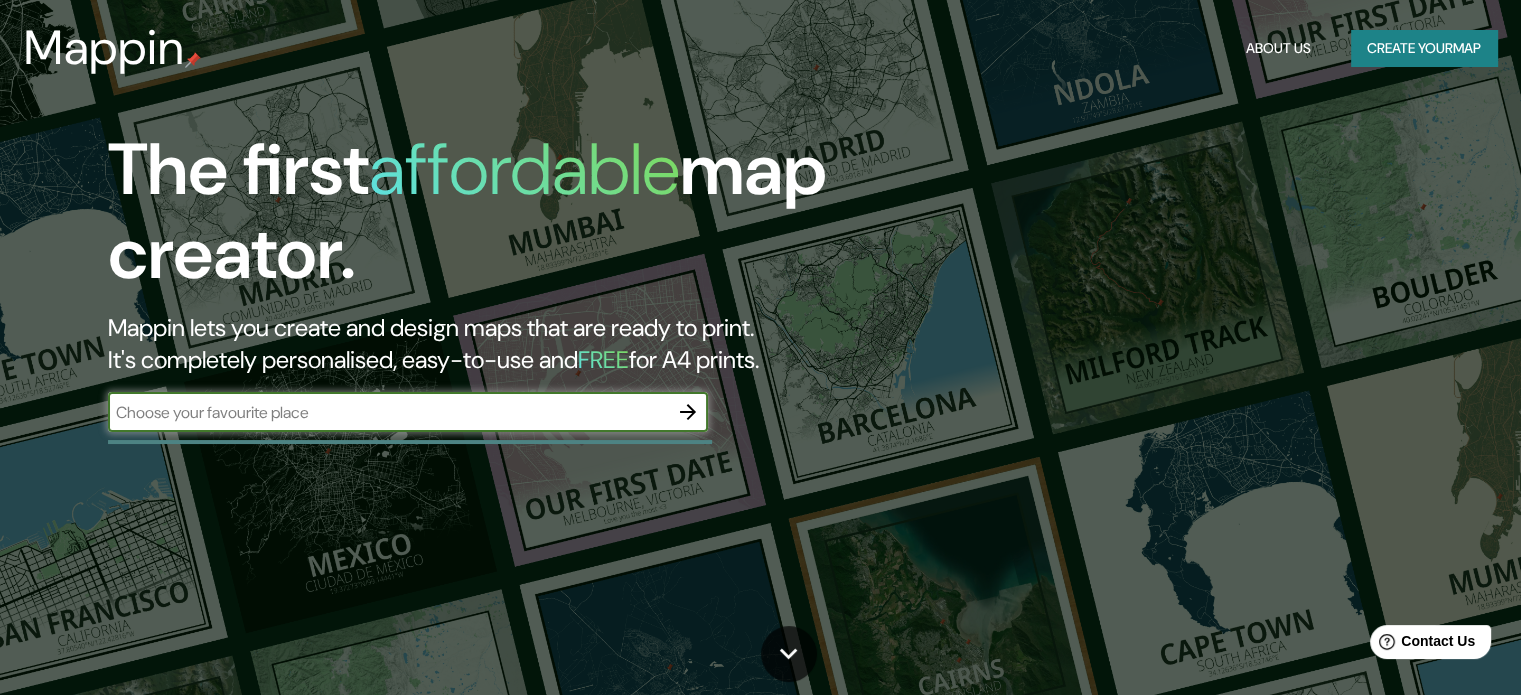 click at bounding box center (388, 412) 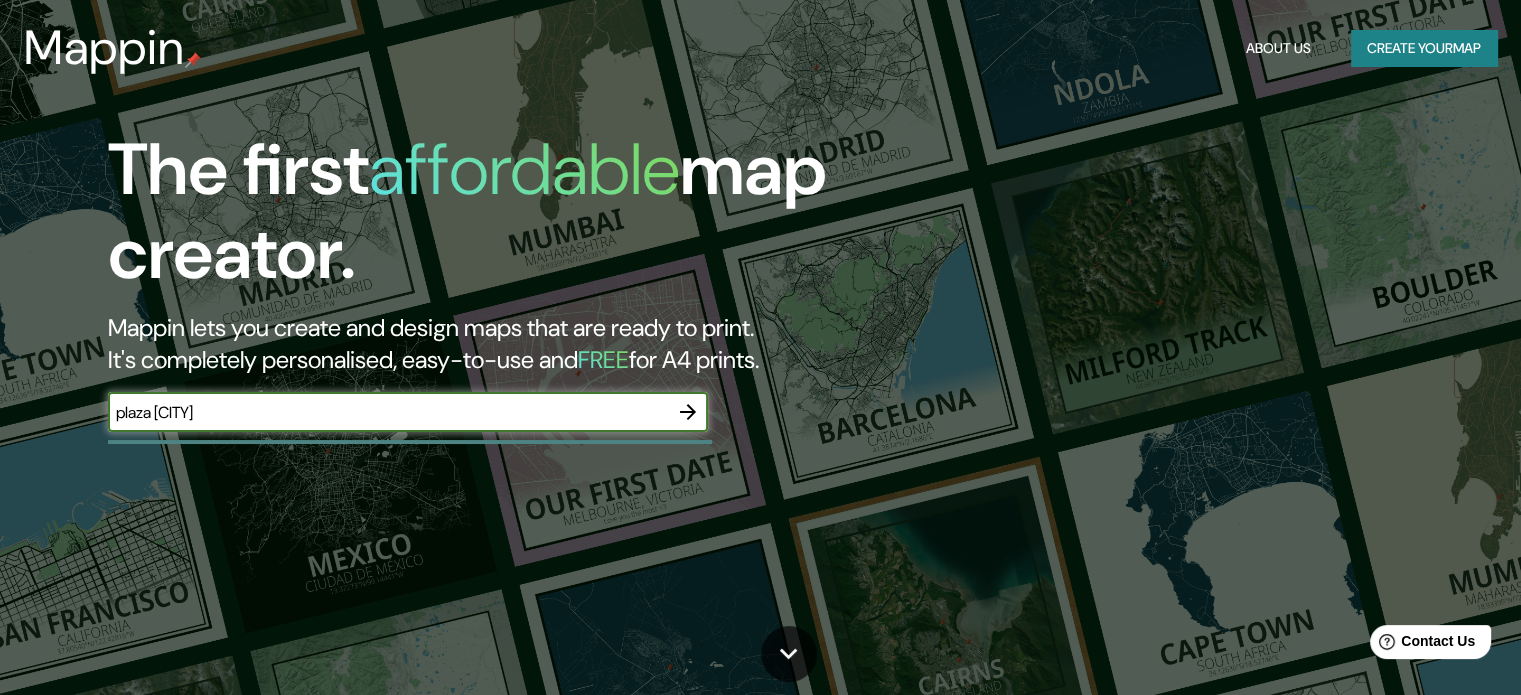 click on "plaza [CITY]" at bounding box center (388, 412) 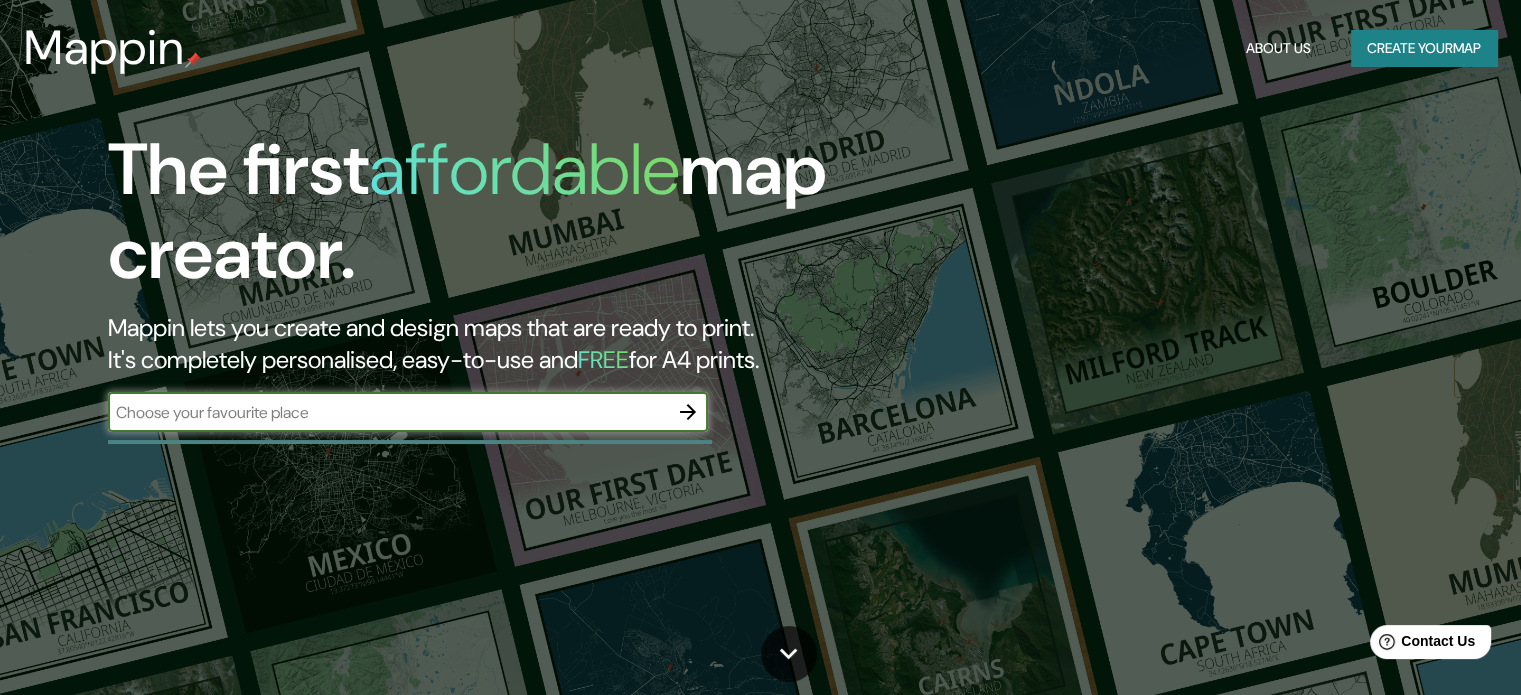 paste on "[POSTAL_CODE] [CITY], [REGION]" 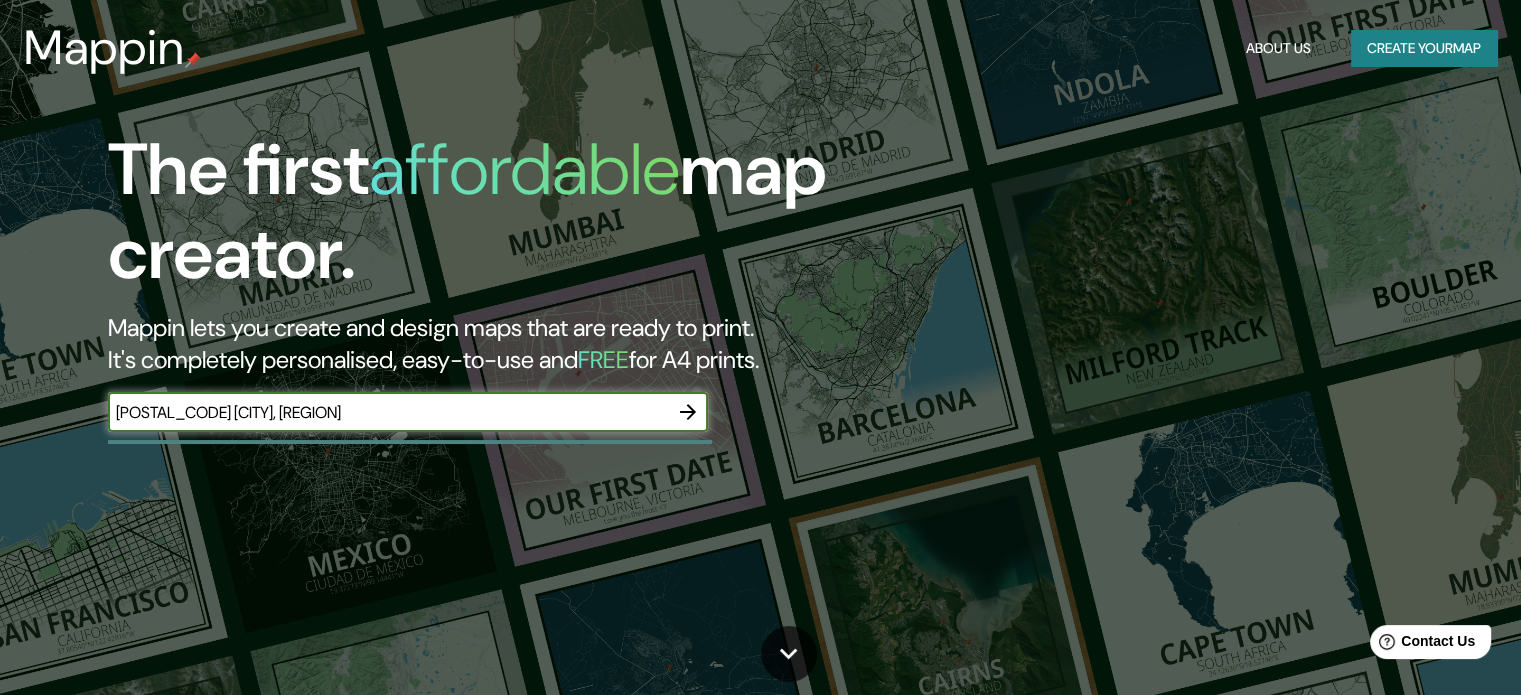 type on "[POSTAL_CODE] [CITY], [REGION]" 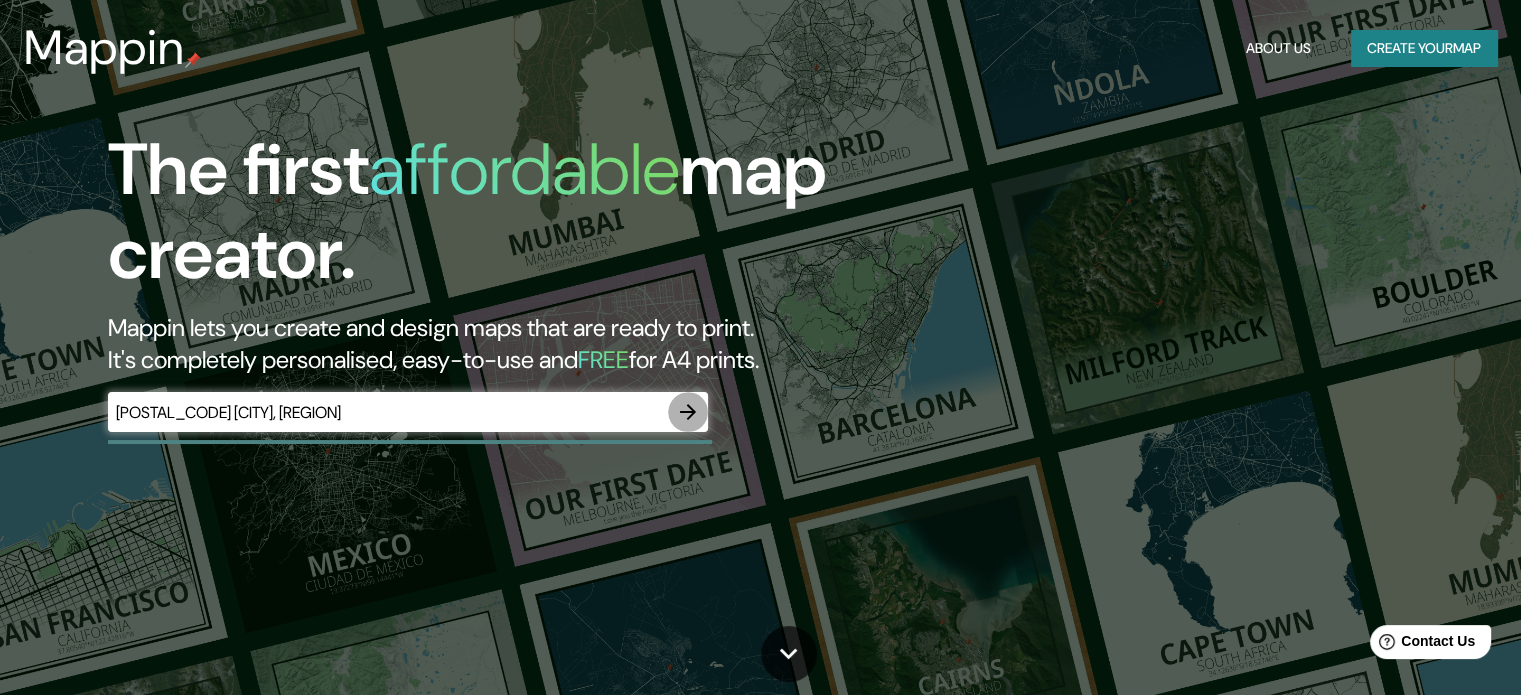 click at bounding box center (688, 412) 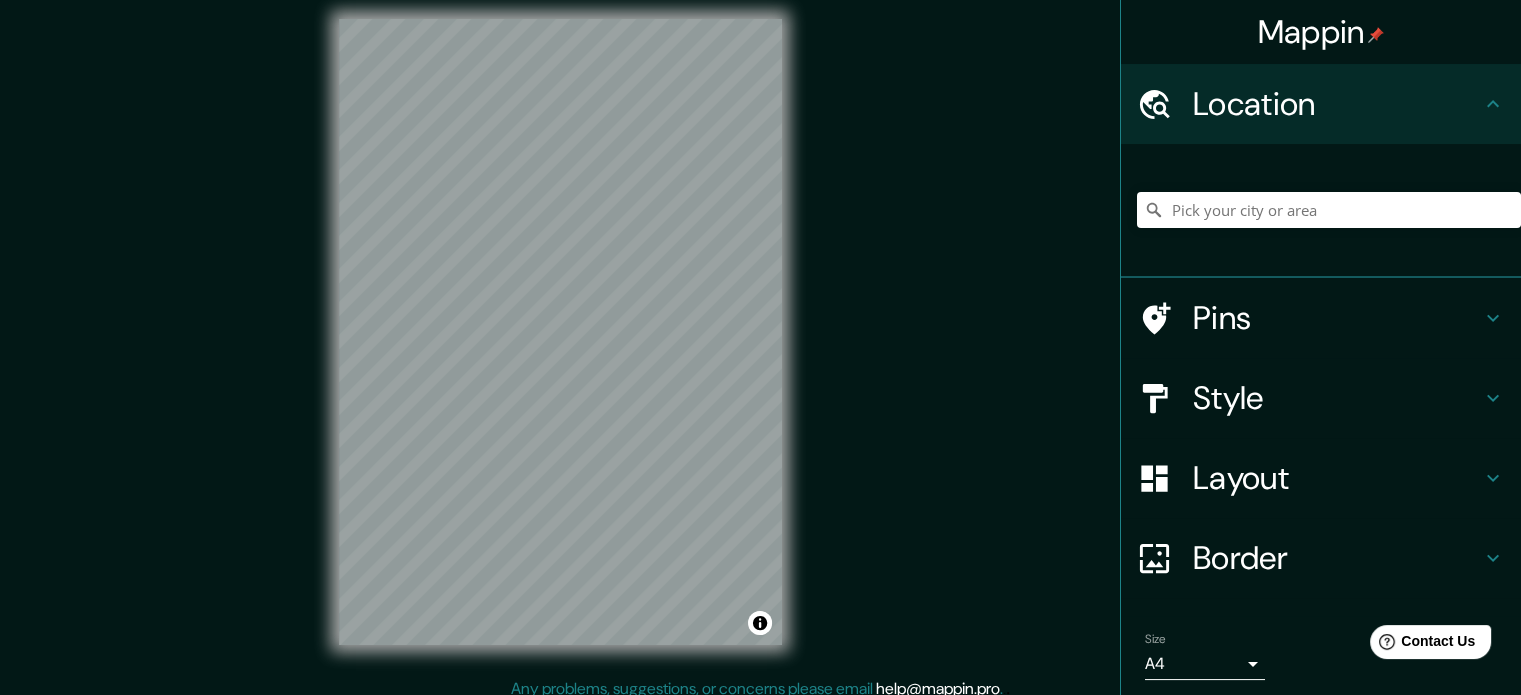 scroll, scrollTop: 26, scrollLeft: 0, axis: vertical 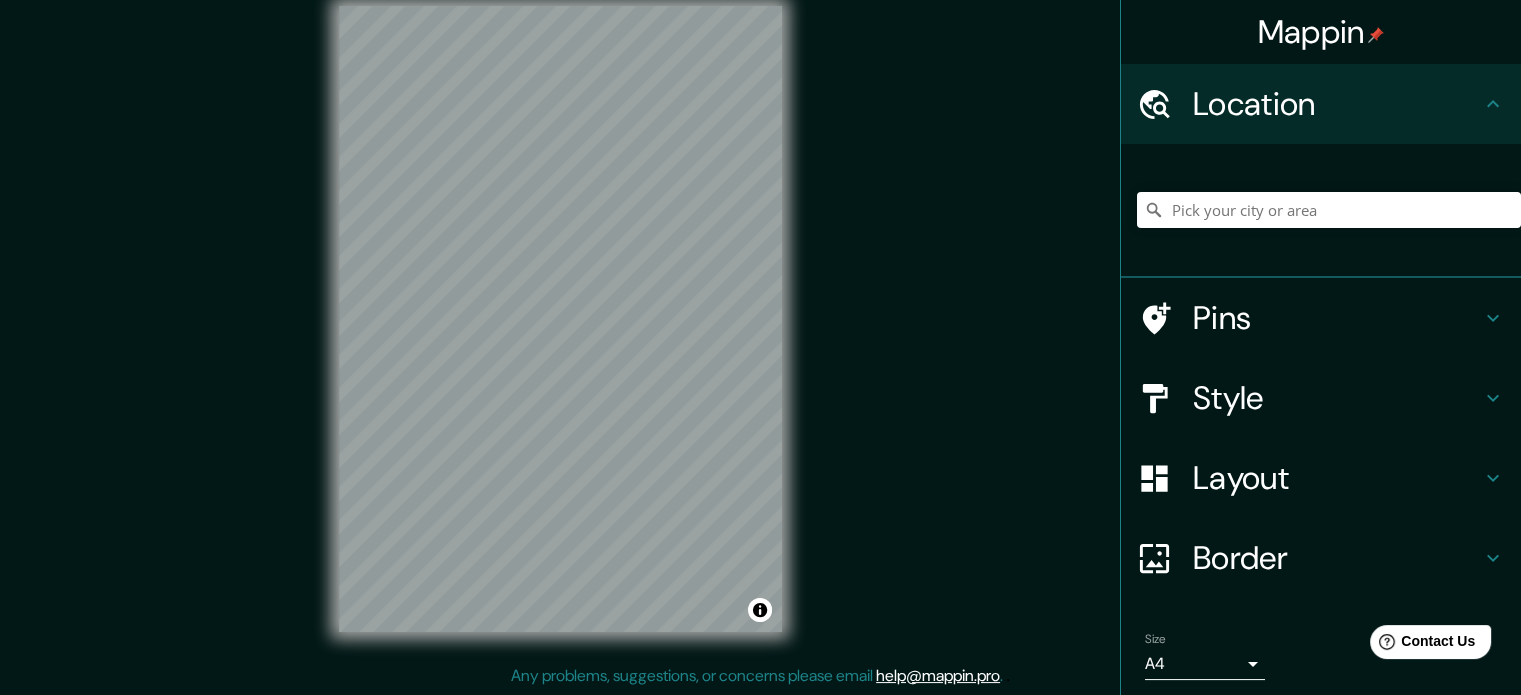 click on "Pins" at bounding box center [1337, 104] 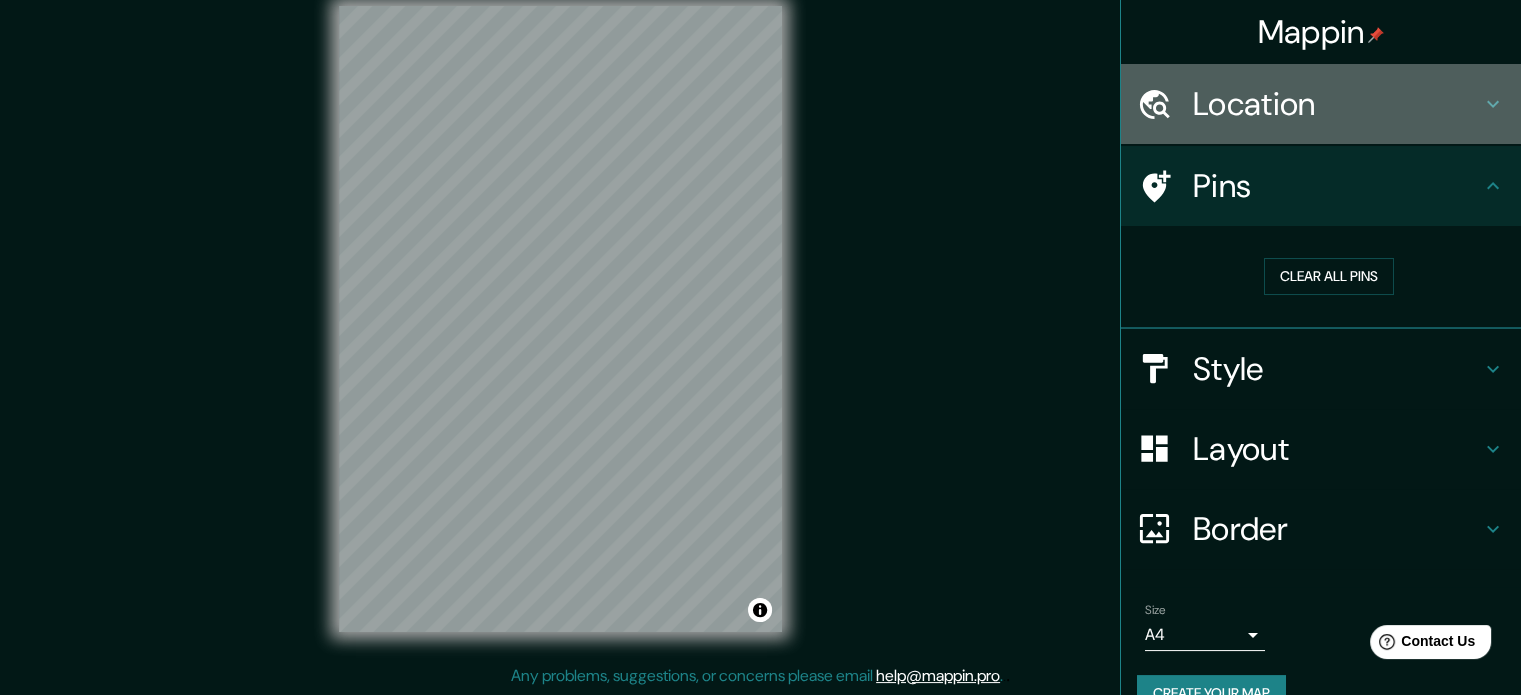 click on "Location" at bounding box center (1337, 104) 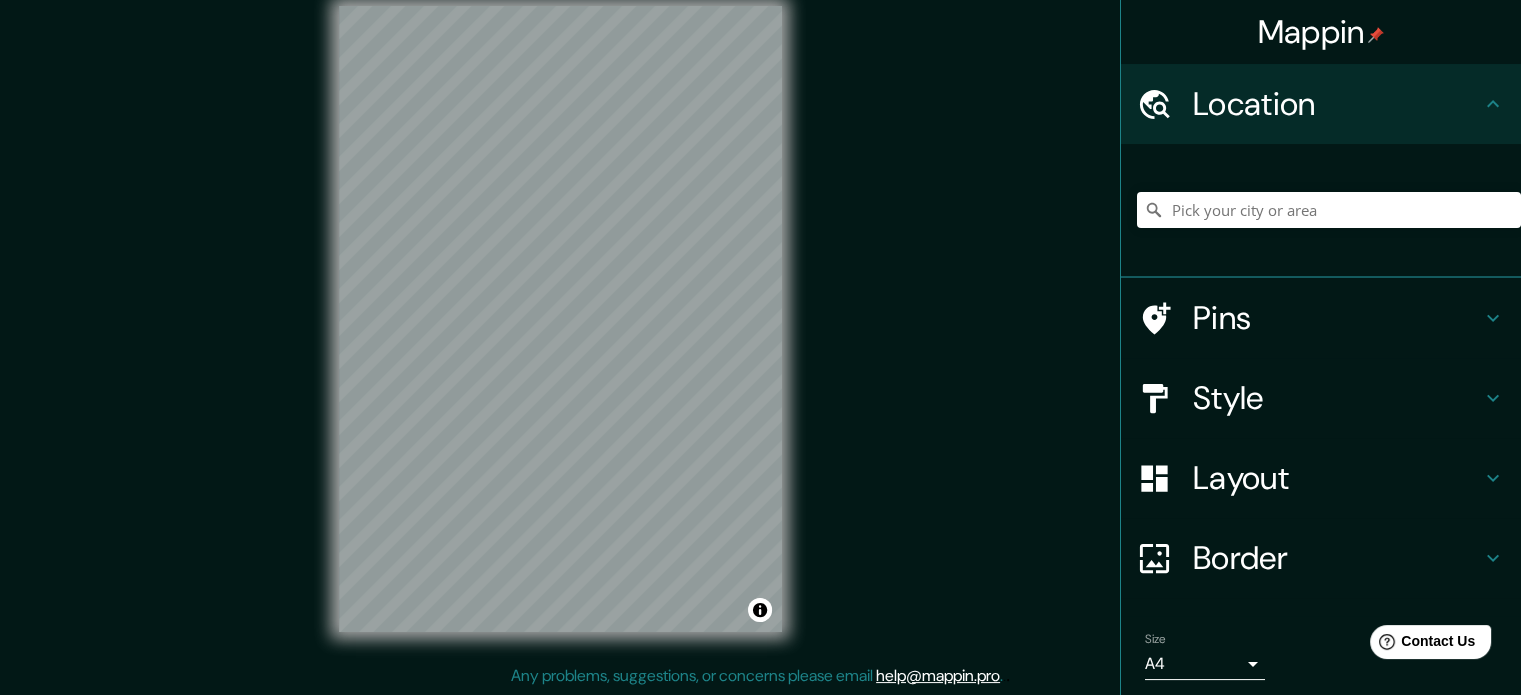 click at bounding box center [1493, 318] 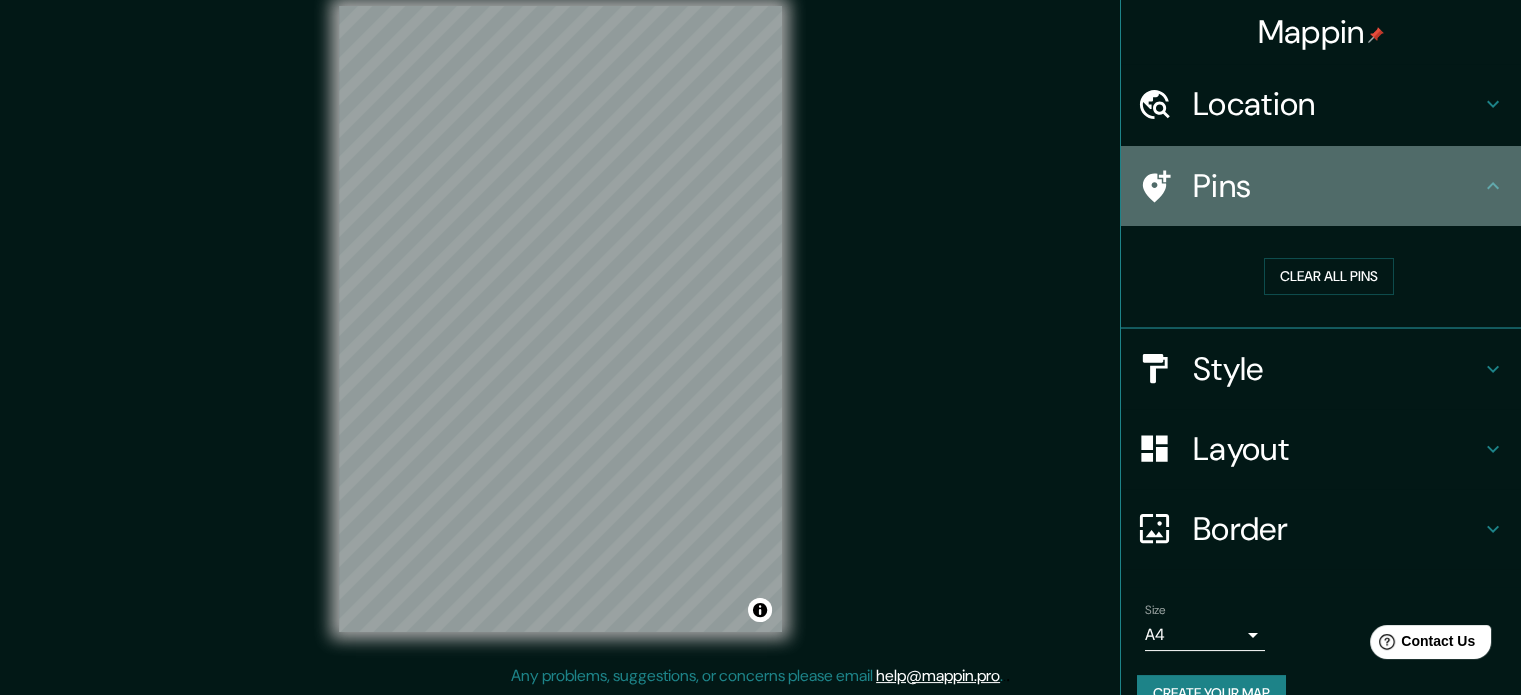 click at bounding box center (1493, 186) 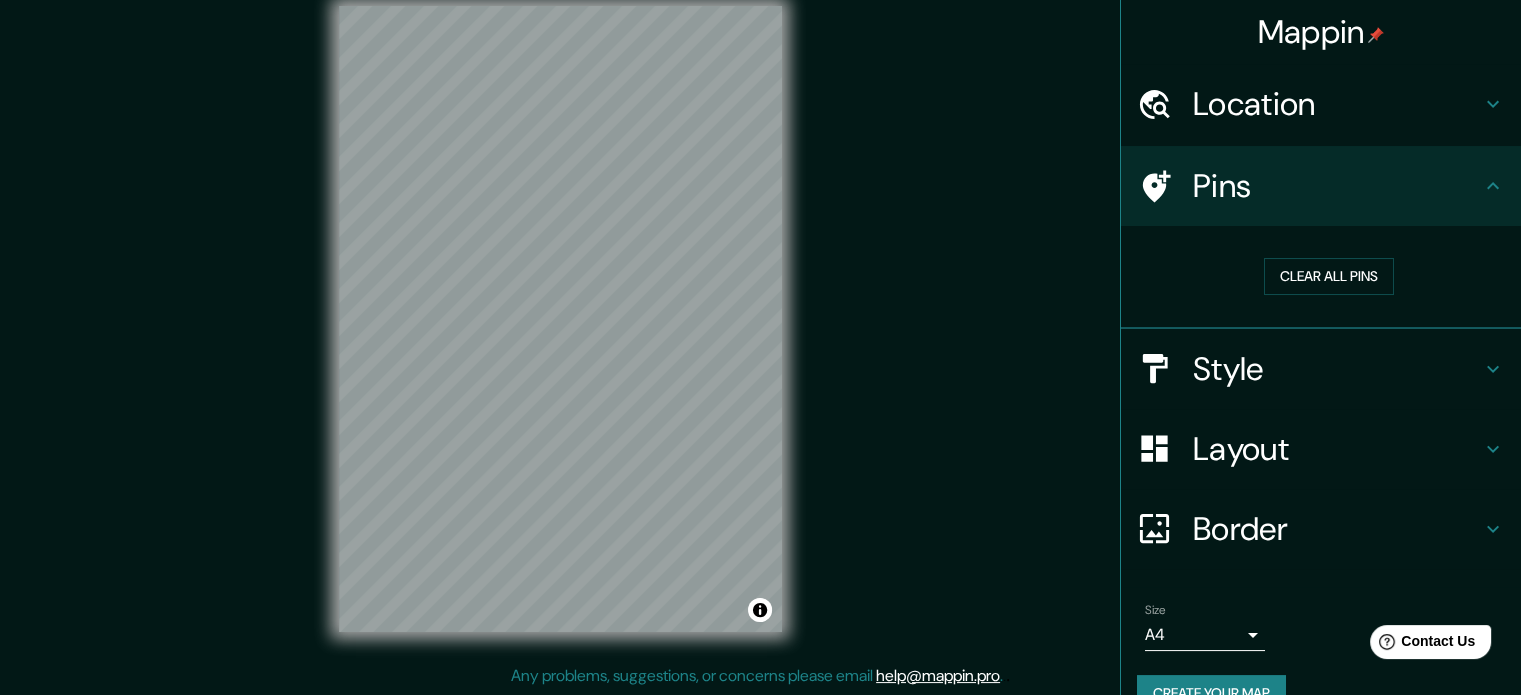 click at bounding box center (1493, 186) 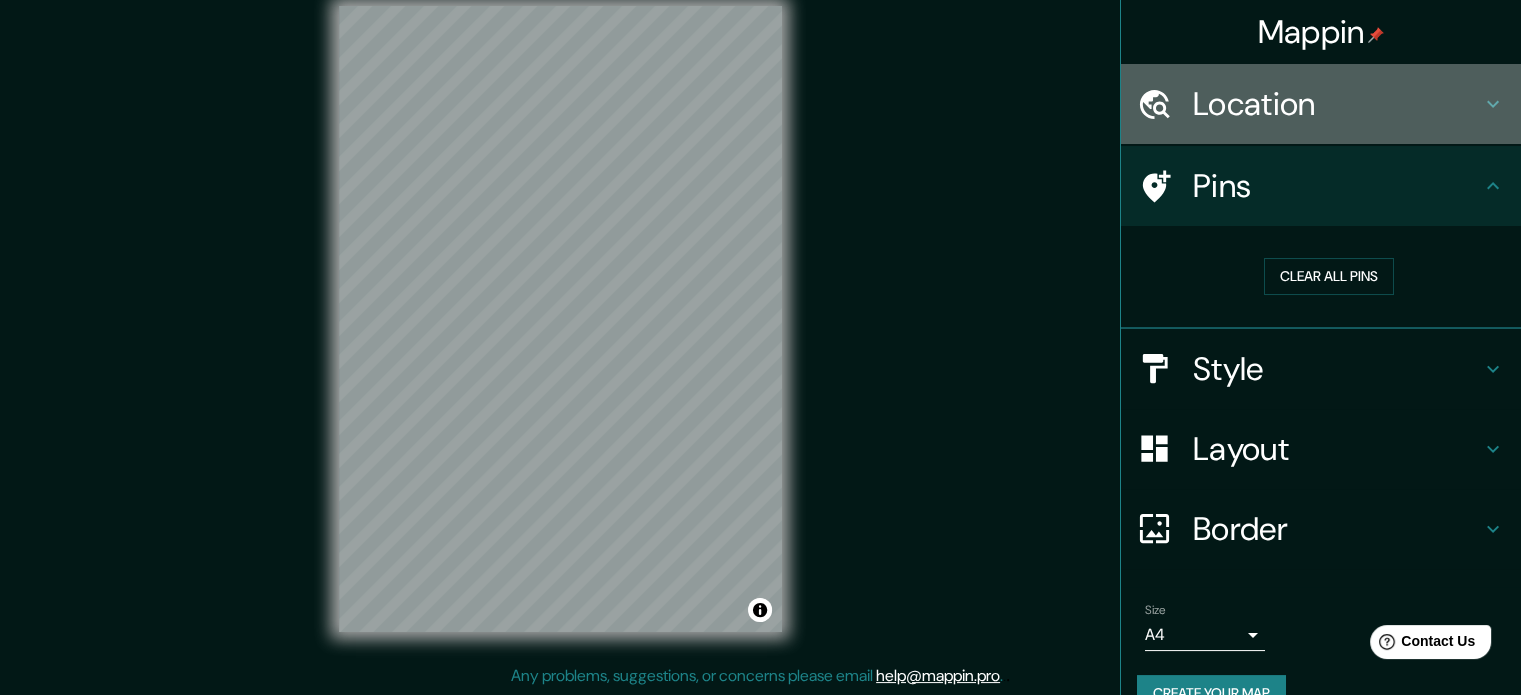 click at bounding box center [1493, 104] 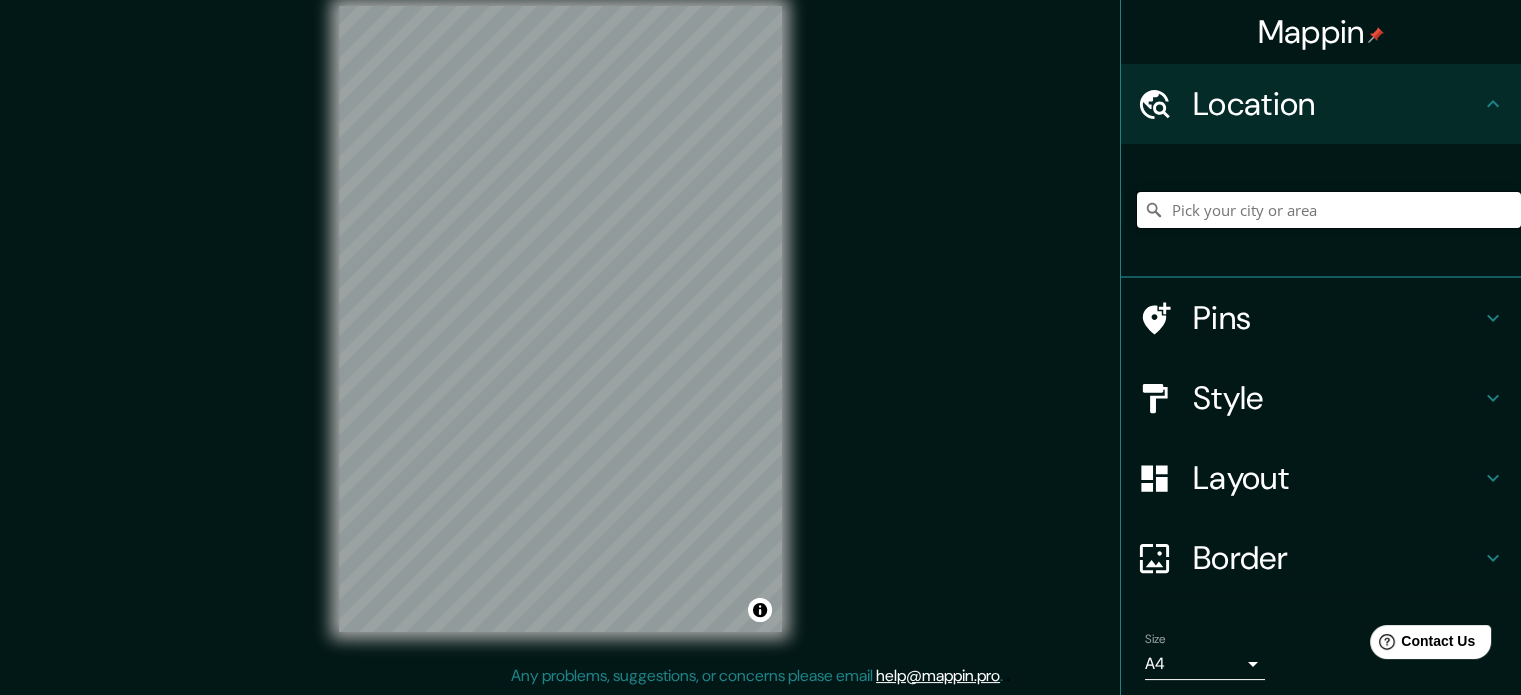 click at bounding box center (1329, 210) 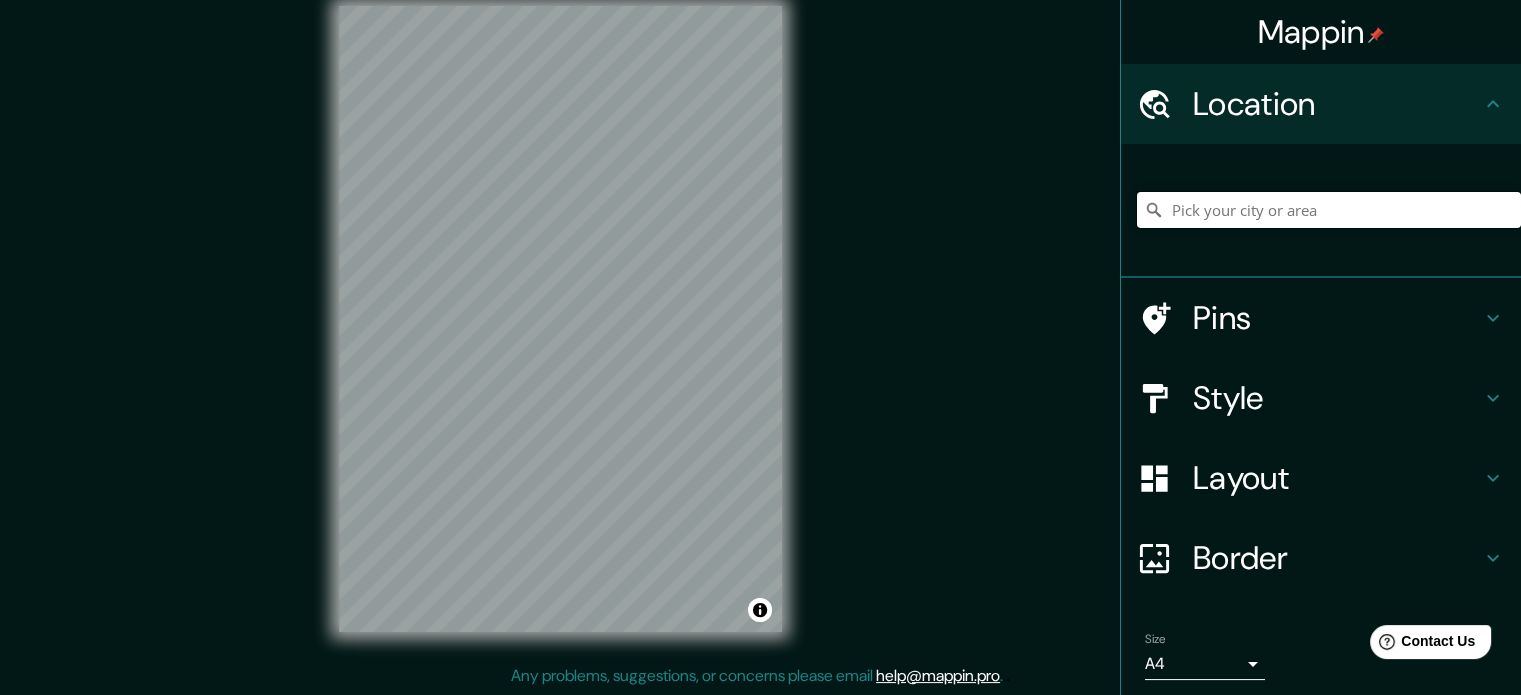 paste on "[POSTAL_CODE] [CITY], [REGION]" 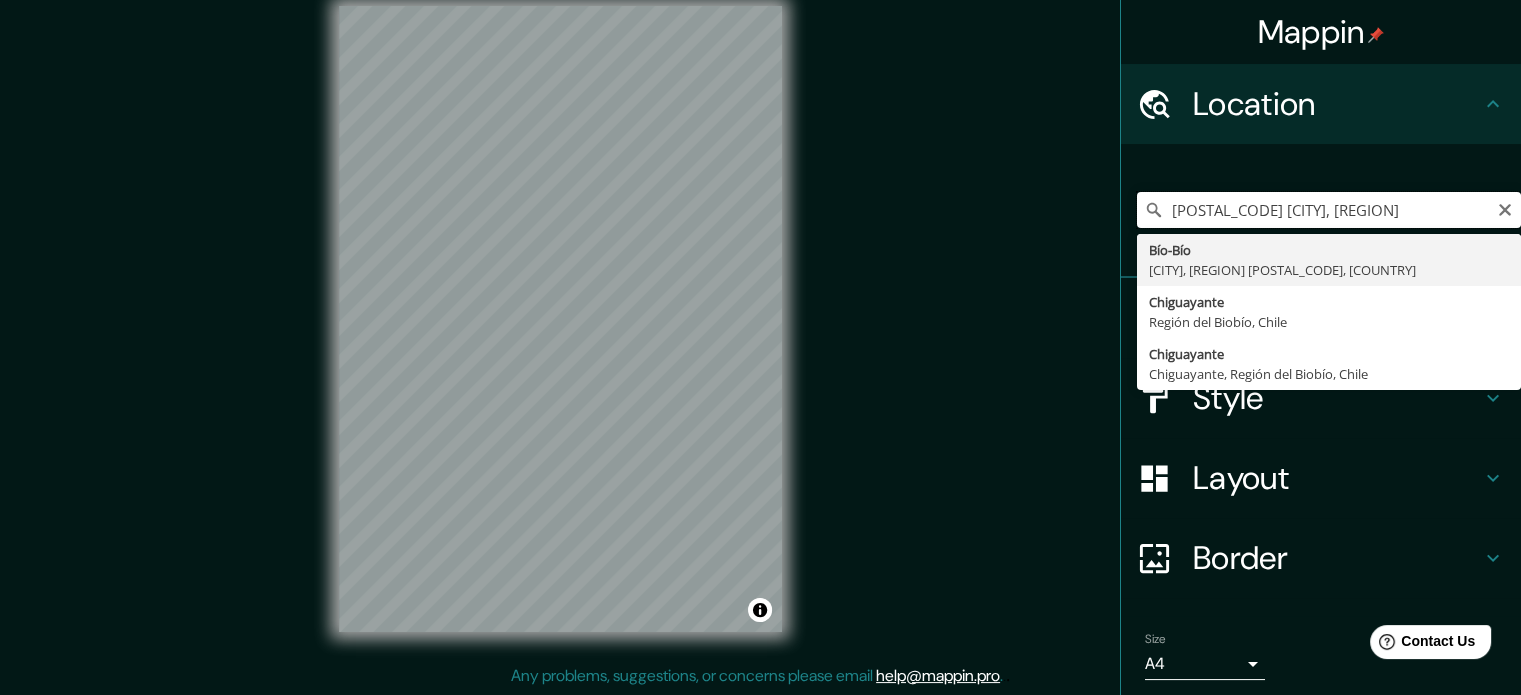 type on "[POSTAL_CODE] [CITY], [REGION]" 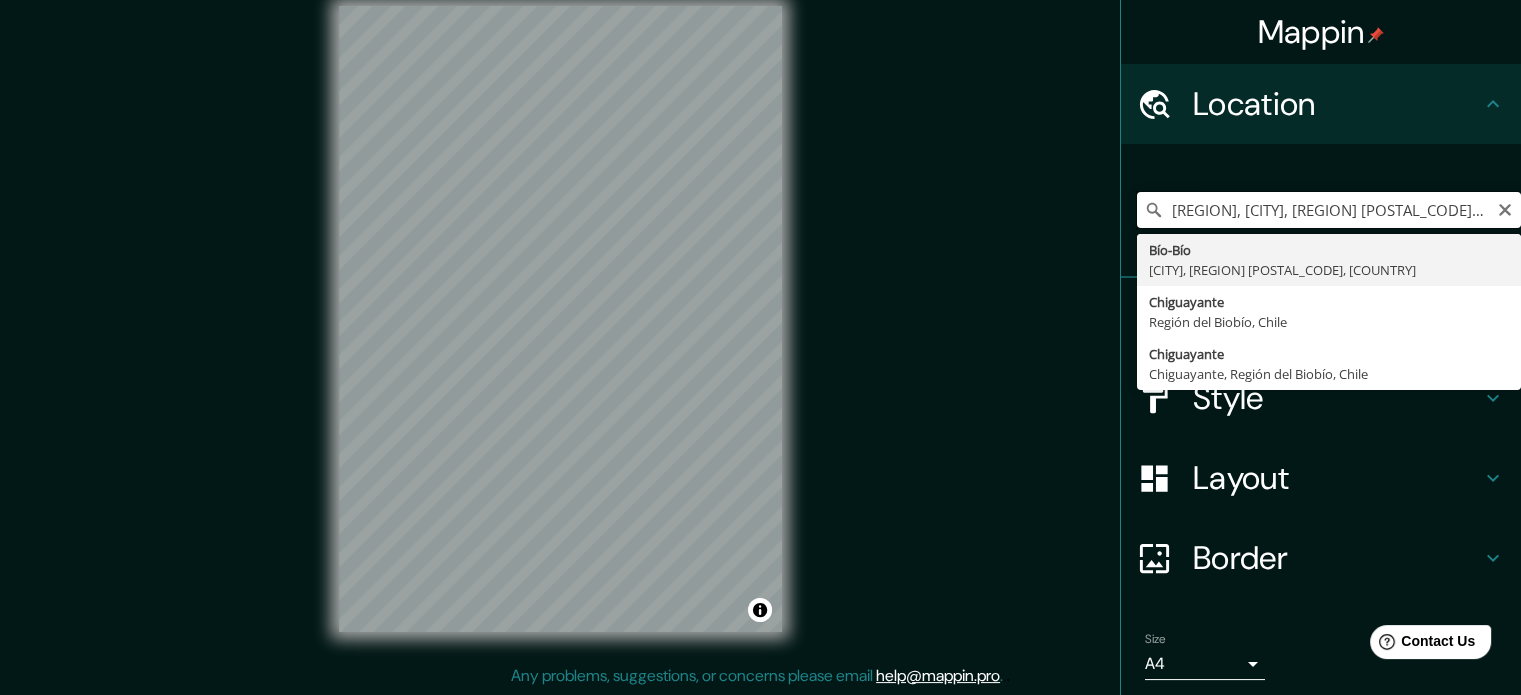scroll, scrollTop: 0, scrollLeft: 0, axis: both 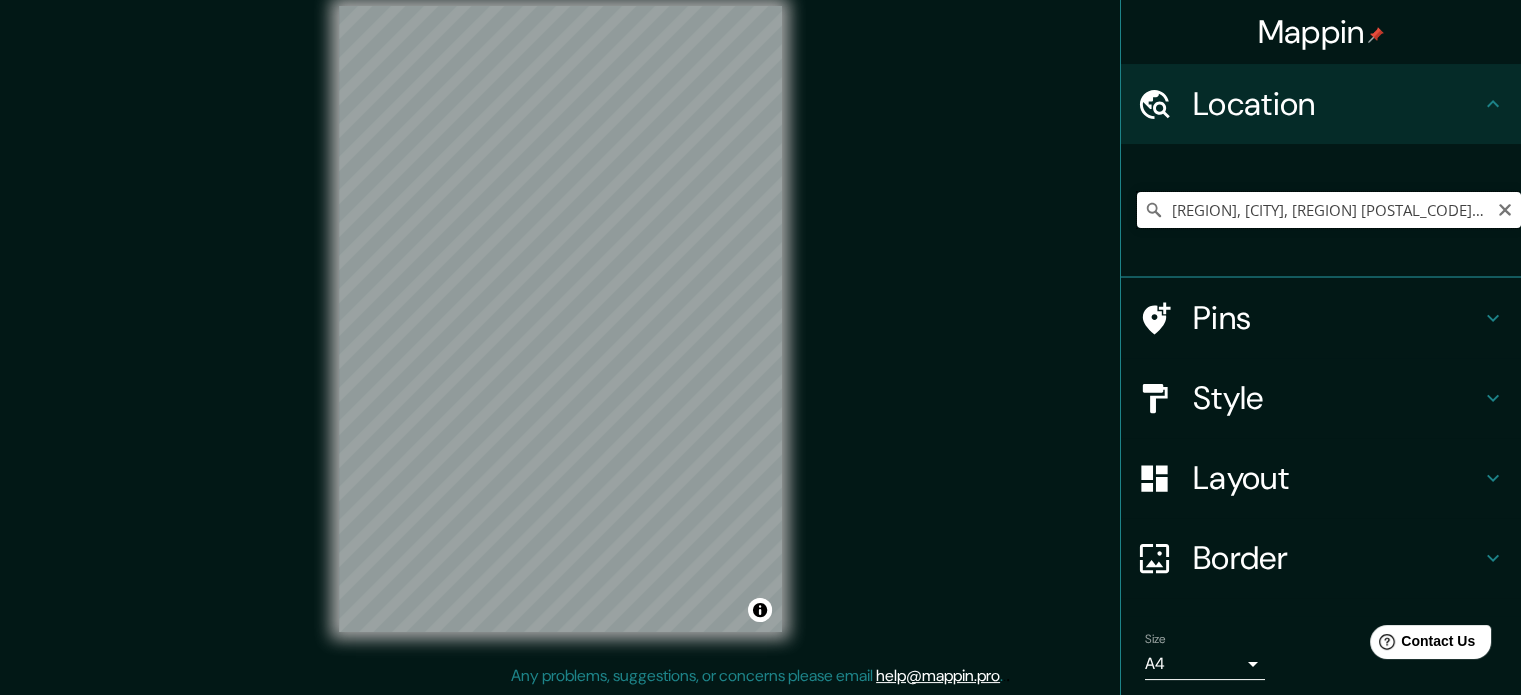 click on "[REGION], [CITY], [REGION] [POSTAL_CODE], [COUNTRY]" at bounding box center (1329, 210) 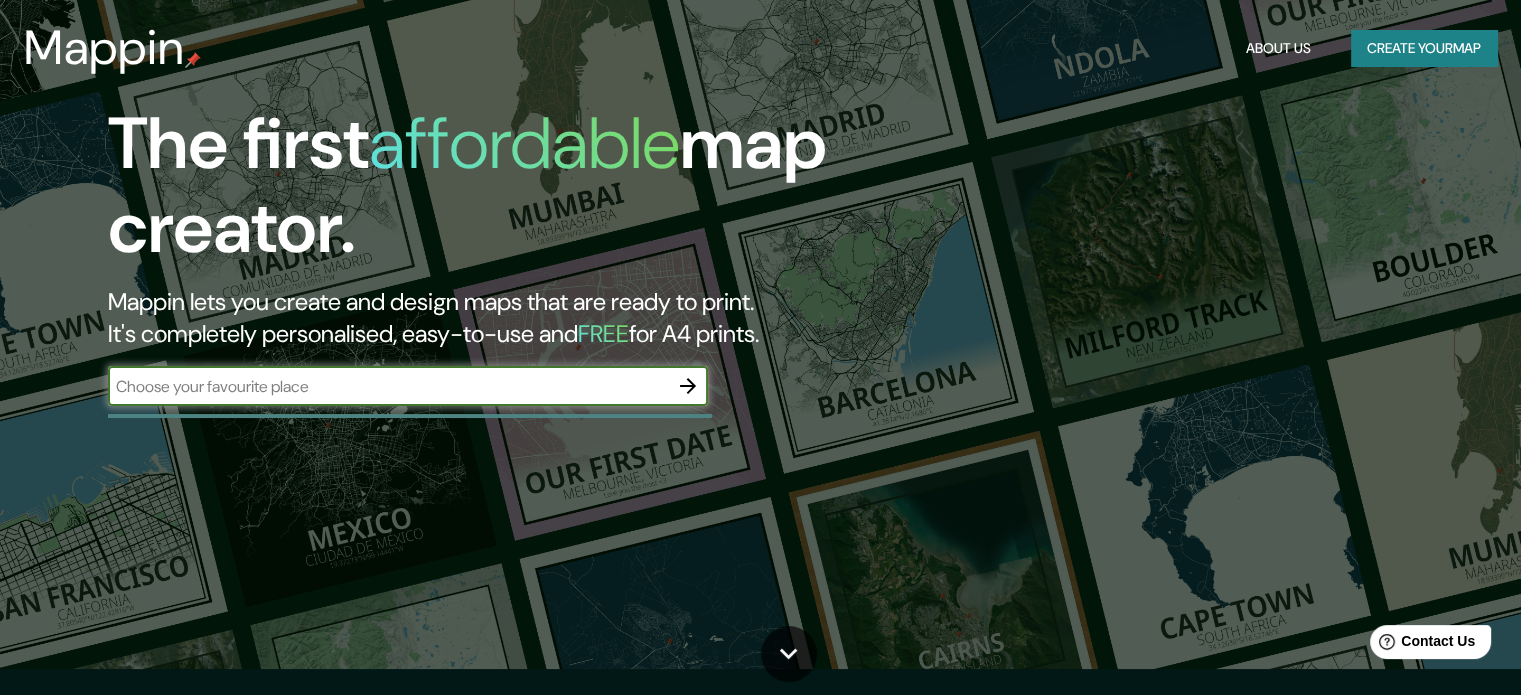 scroll, scrollTop: 0, scrollLeft: 0, axis: both 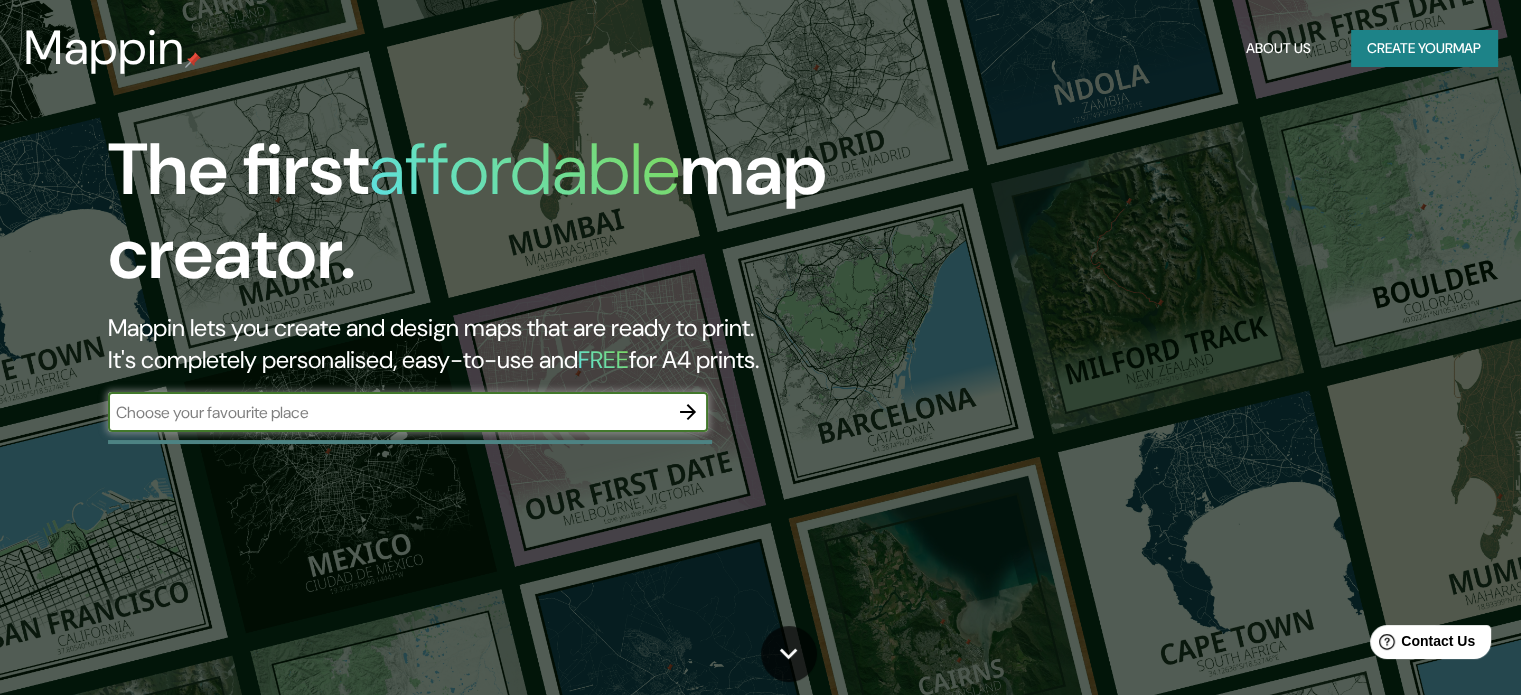 click on "​" at bounding box center (408, 412) 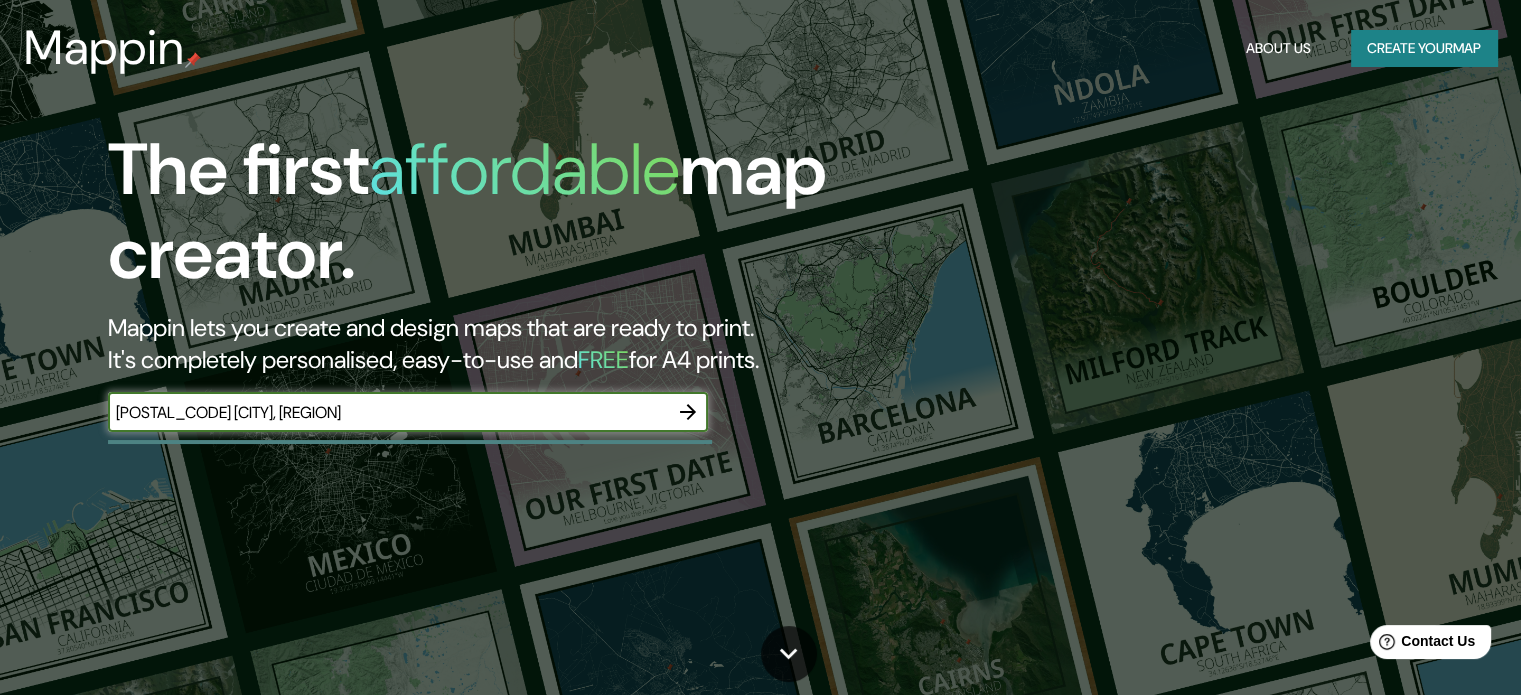 type on "[POSTAL_CODE] [CITY], [REGION]" 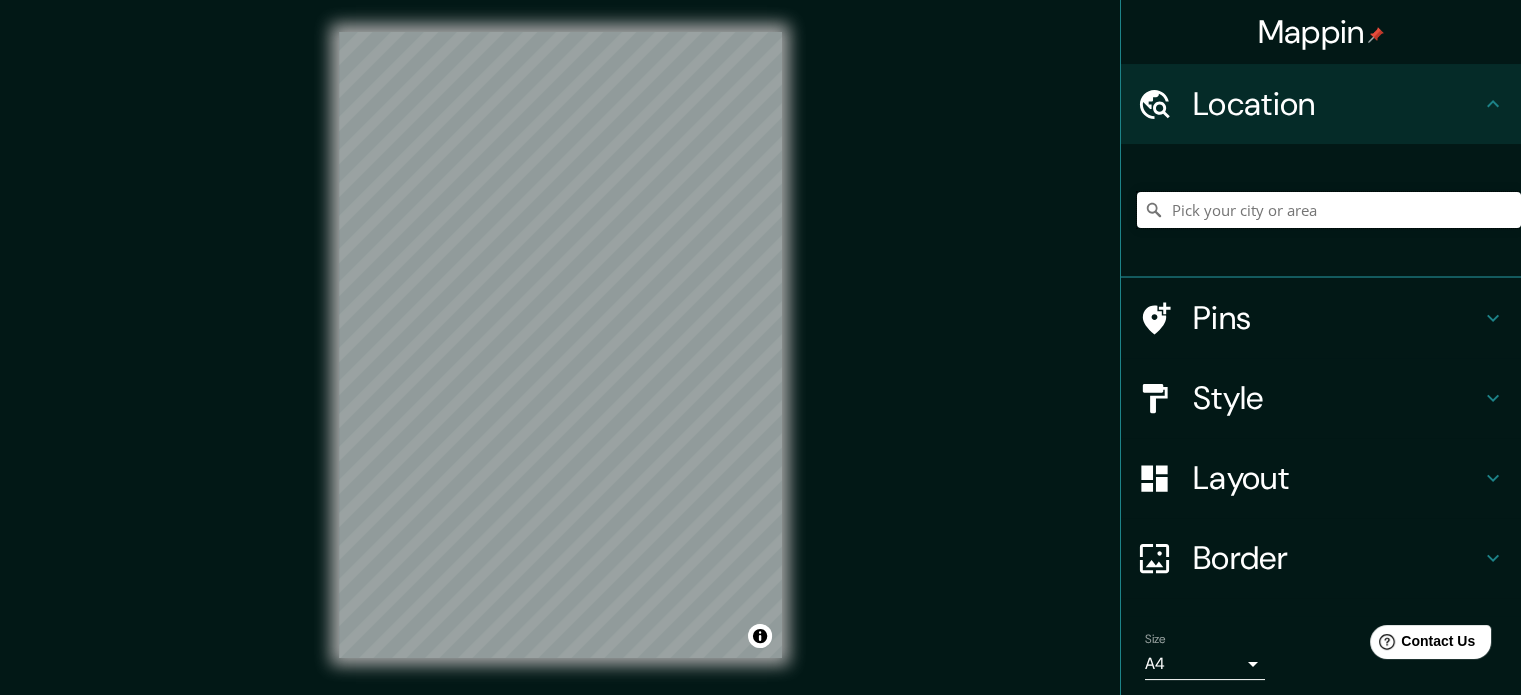 click at bounding box center [1329, 210] 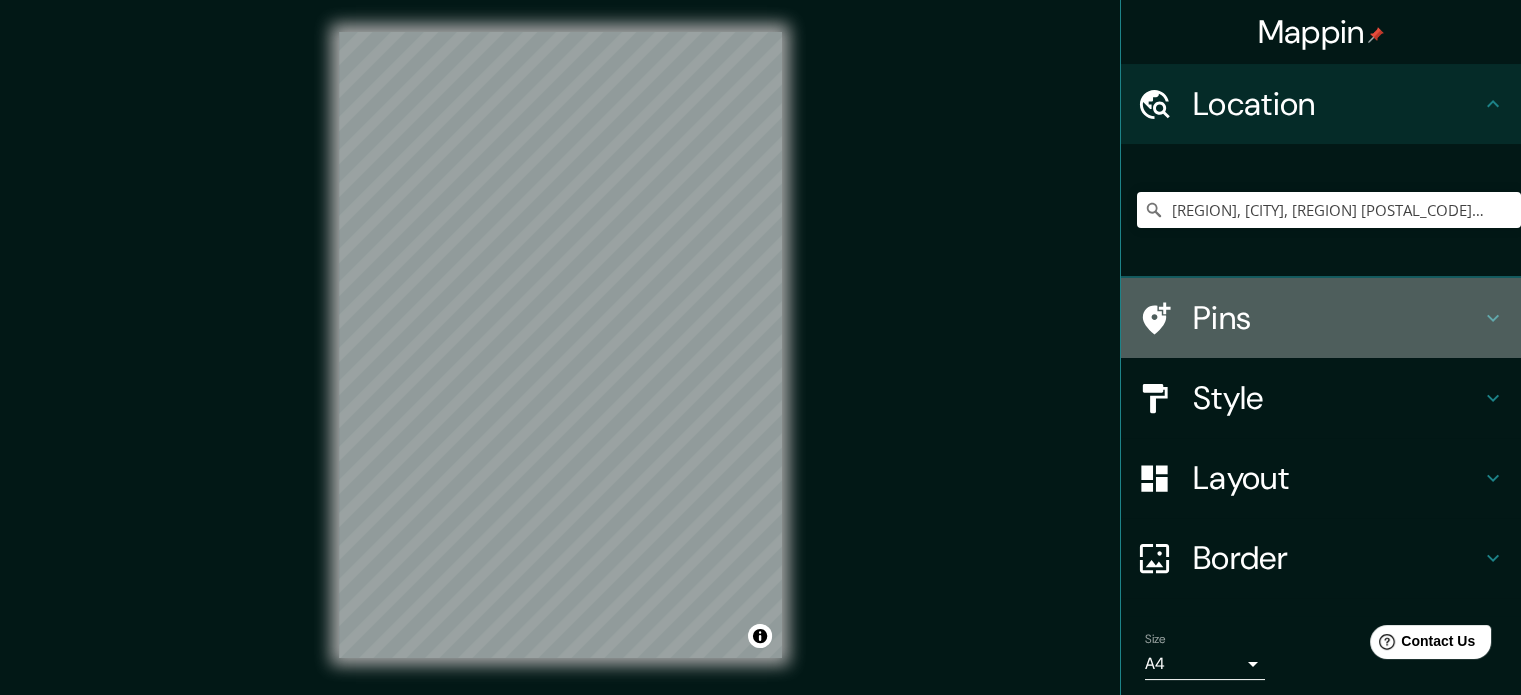 click at bounding box center (1493, 318) 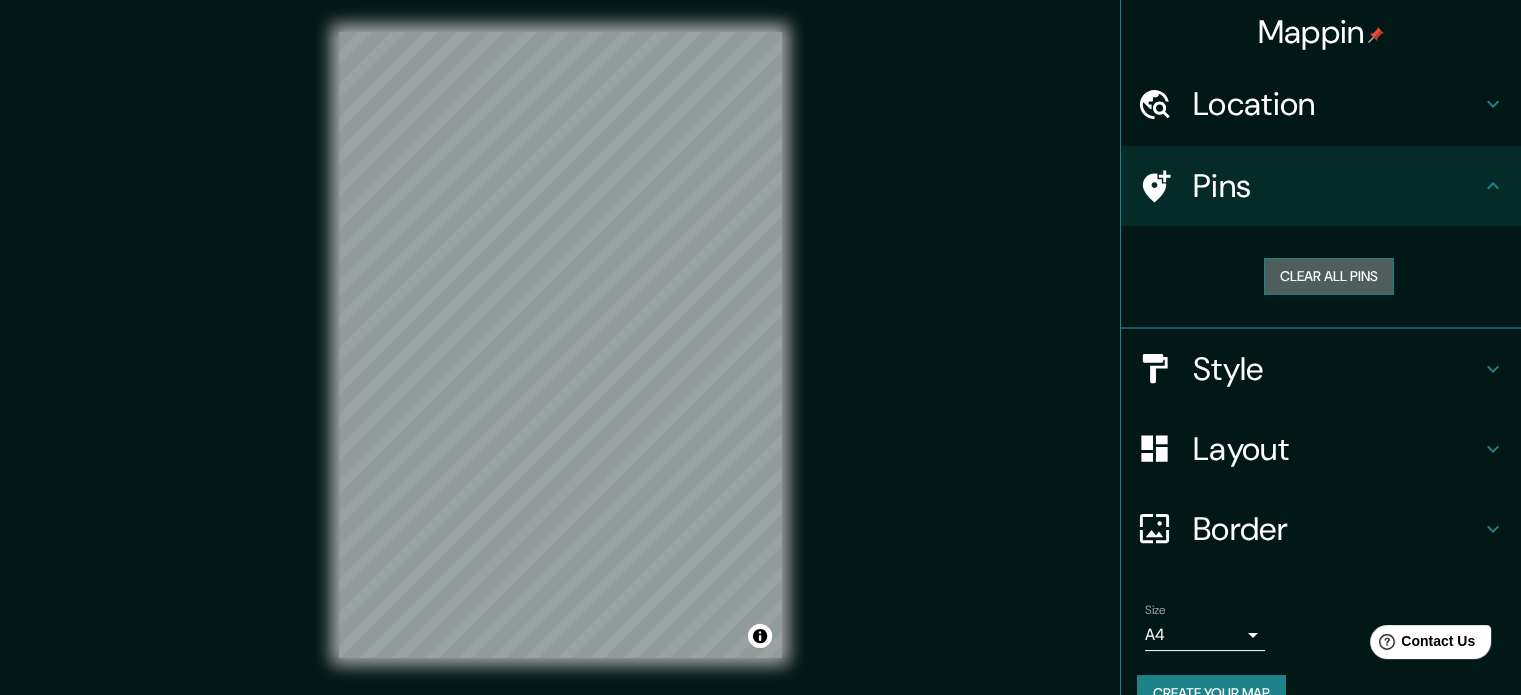 click on "Clear all pins" at bounding box center [1329, 276] 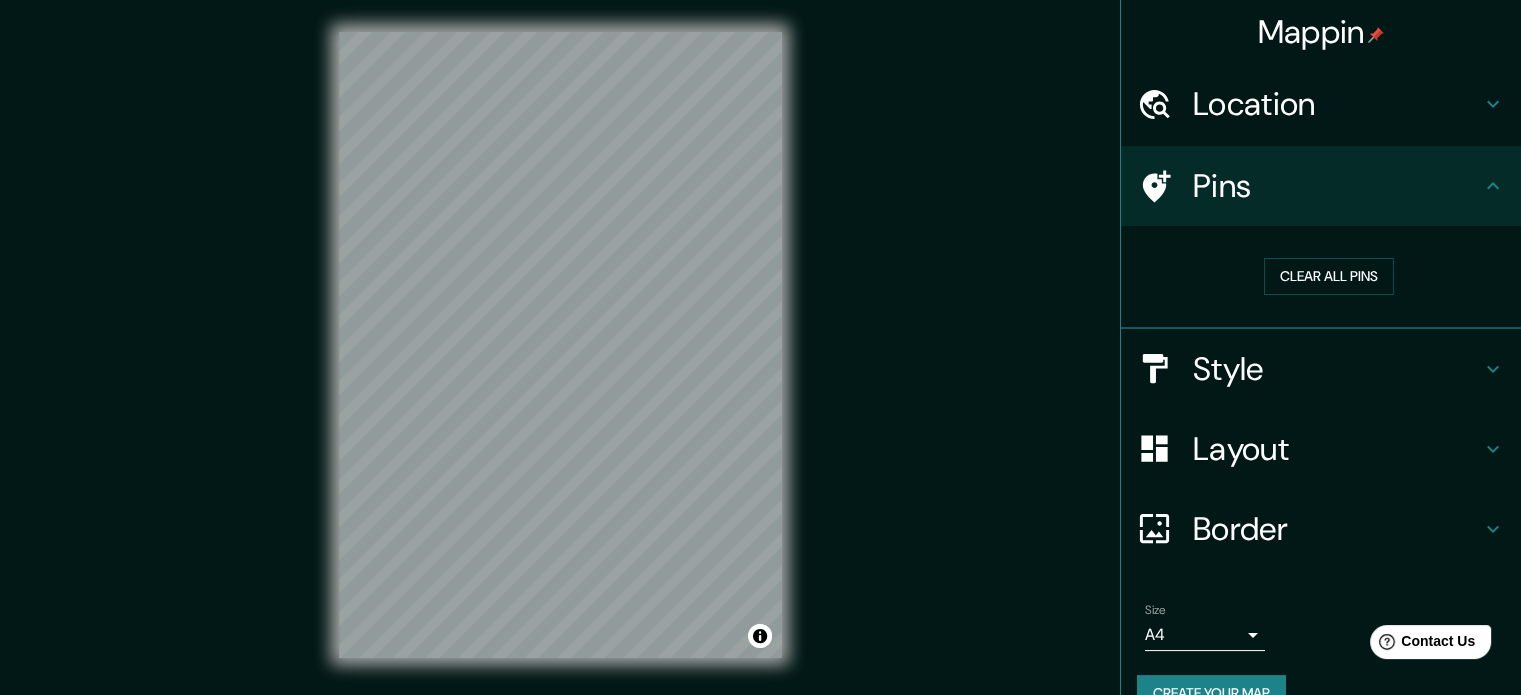 click at bounding box center [1493, 104] 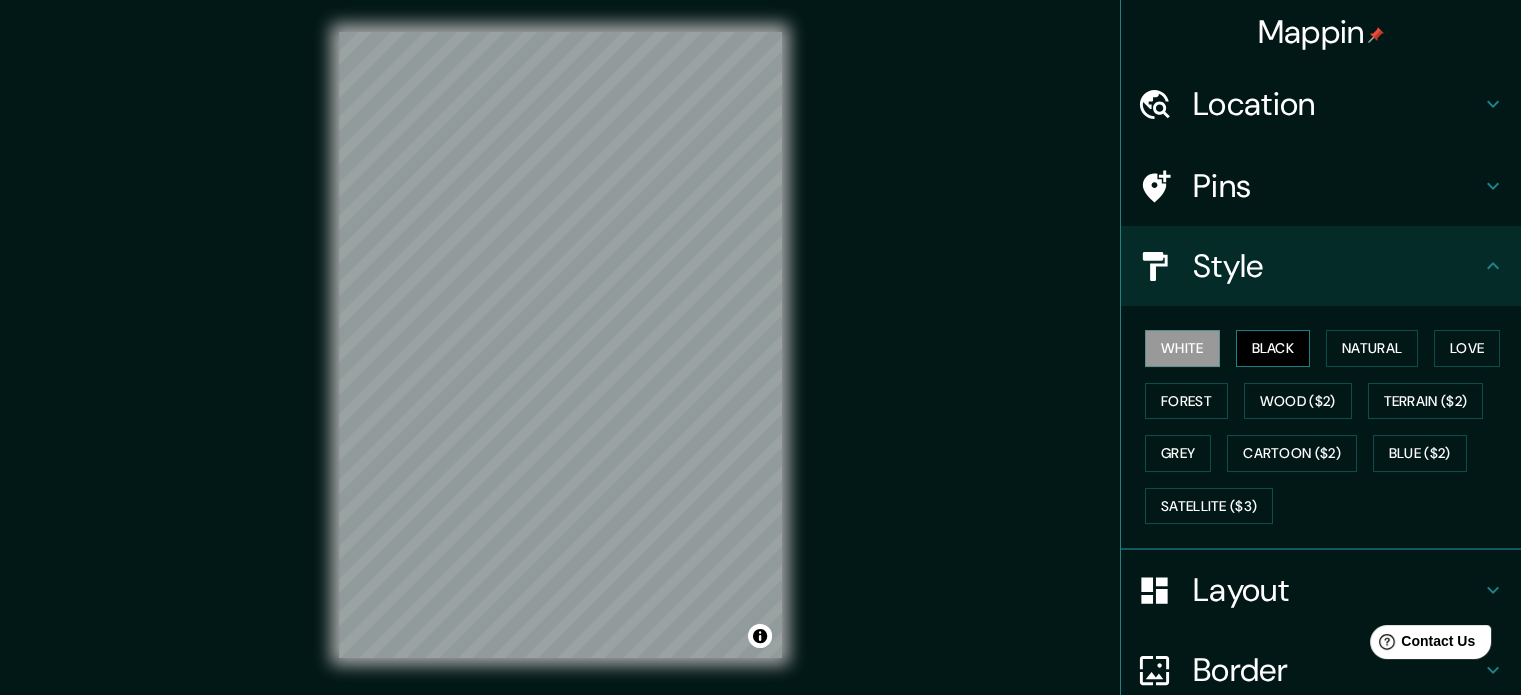 click on "Black" at bounding box center [1273, 348] 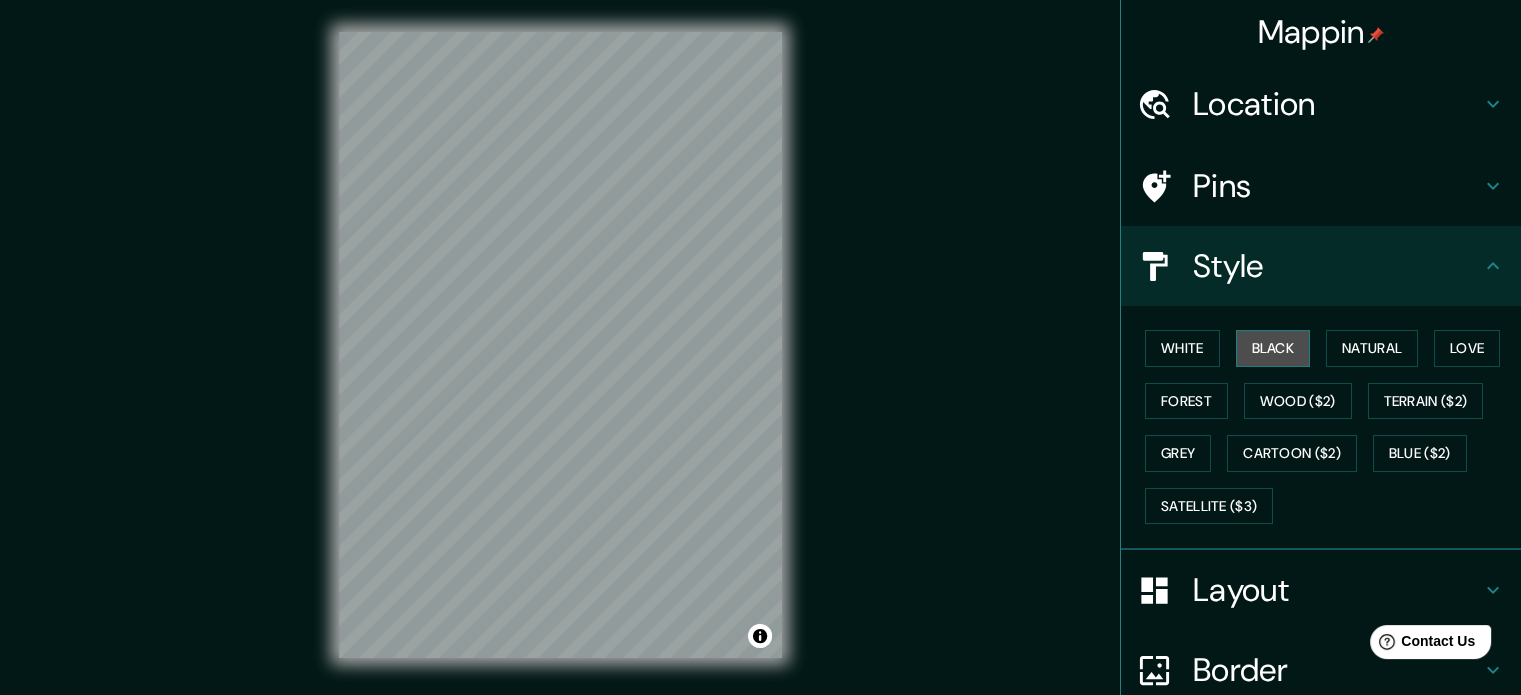 click on "Black" at bounding box center (1273, 348) 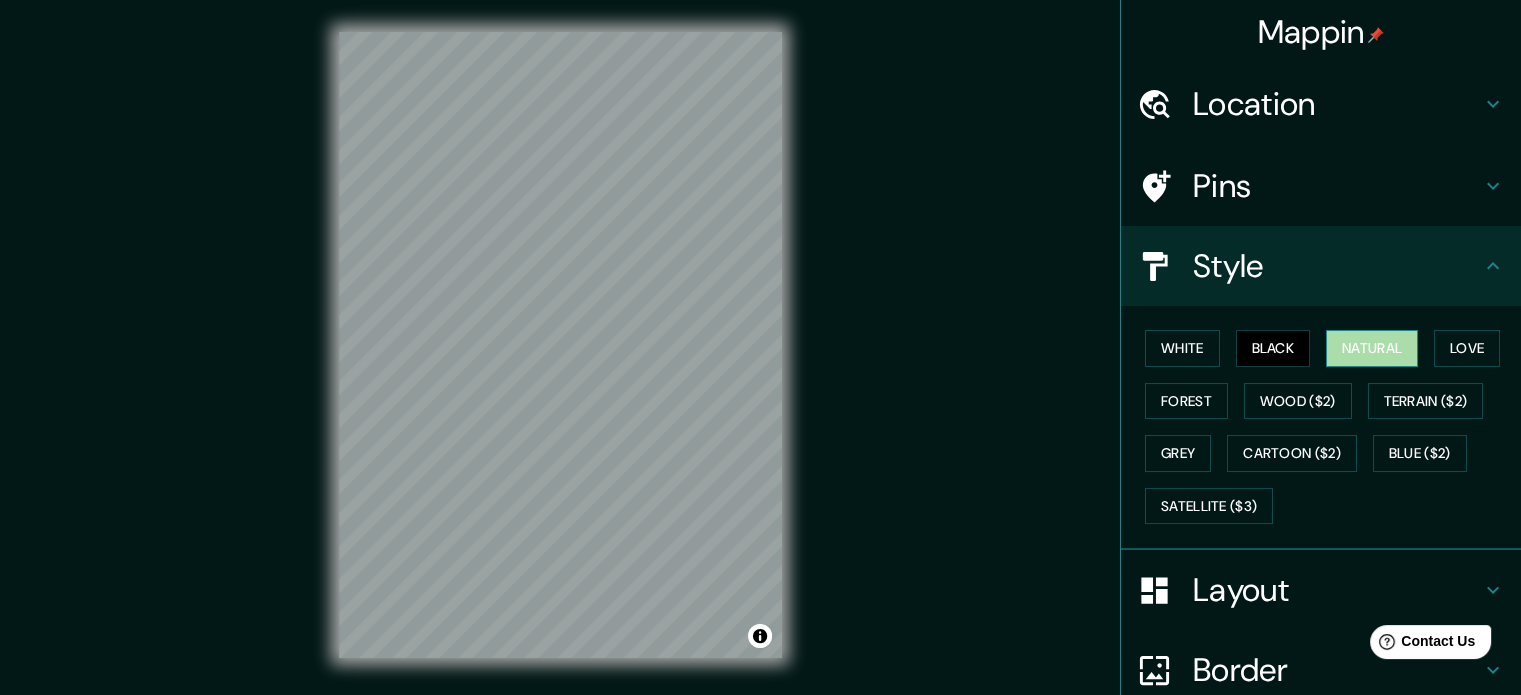 click on "Natural" at bounding box center (1372, 348) 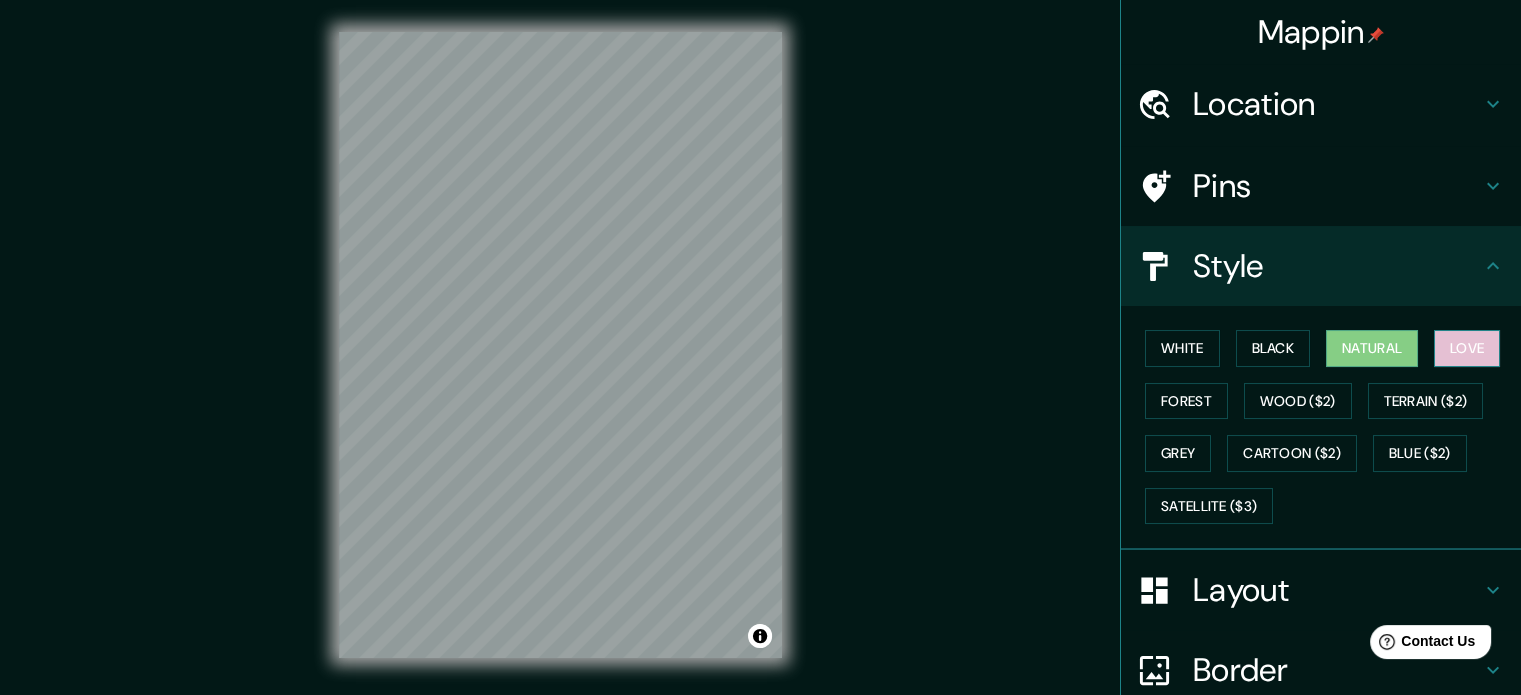 click on "Love" at bounding box center [1467, 348] 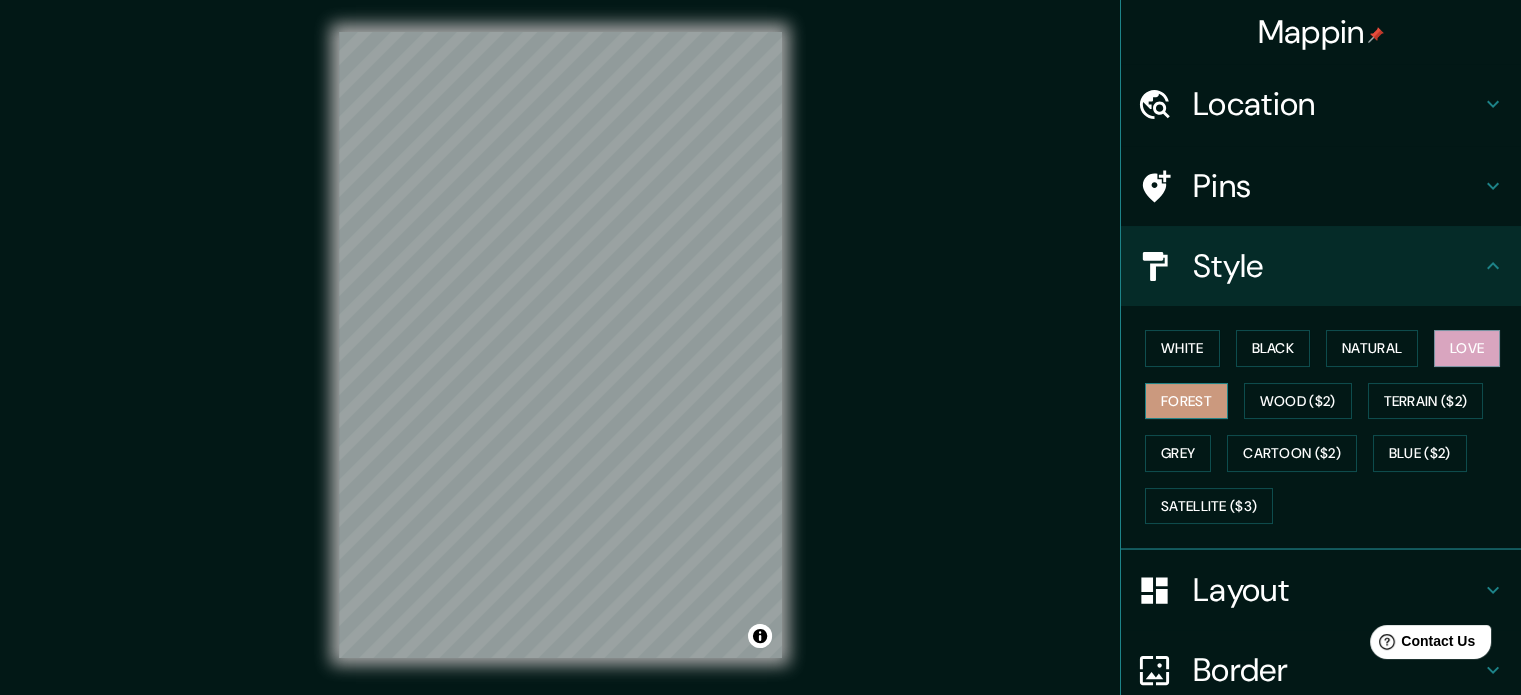 click on "Forest" at bounding box center (1186, 401) 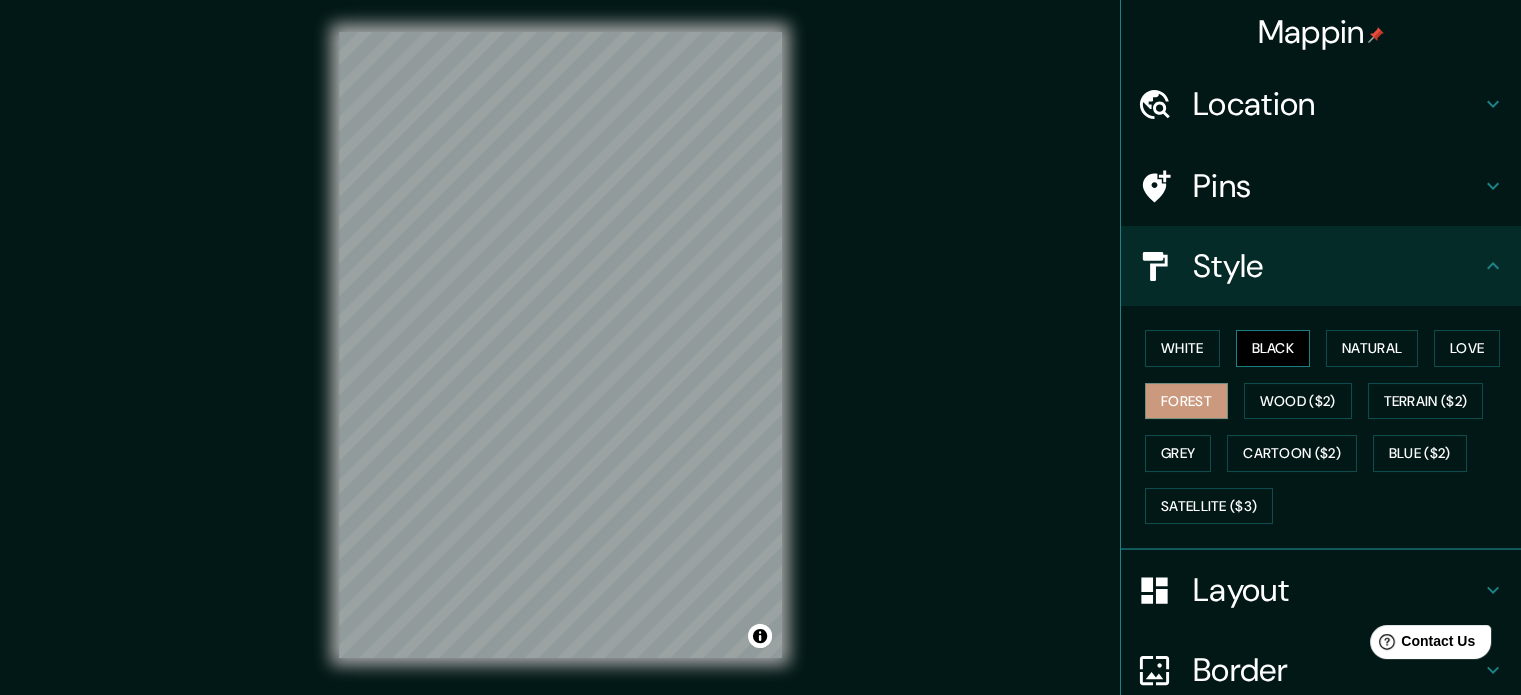click on "Black" at bounding box center [1273, 348] 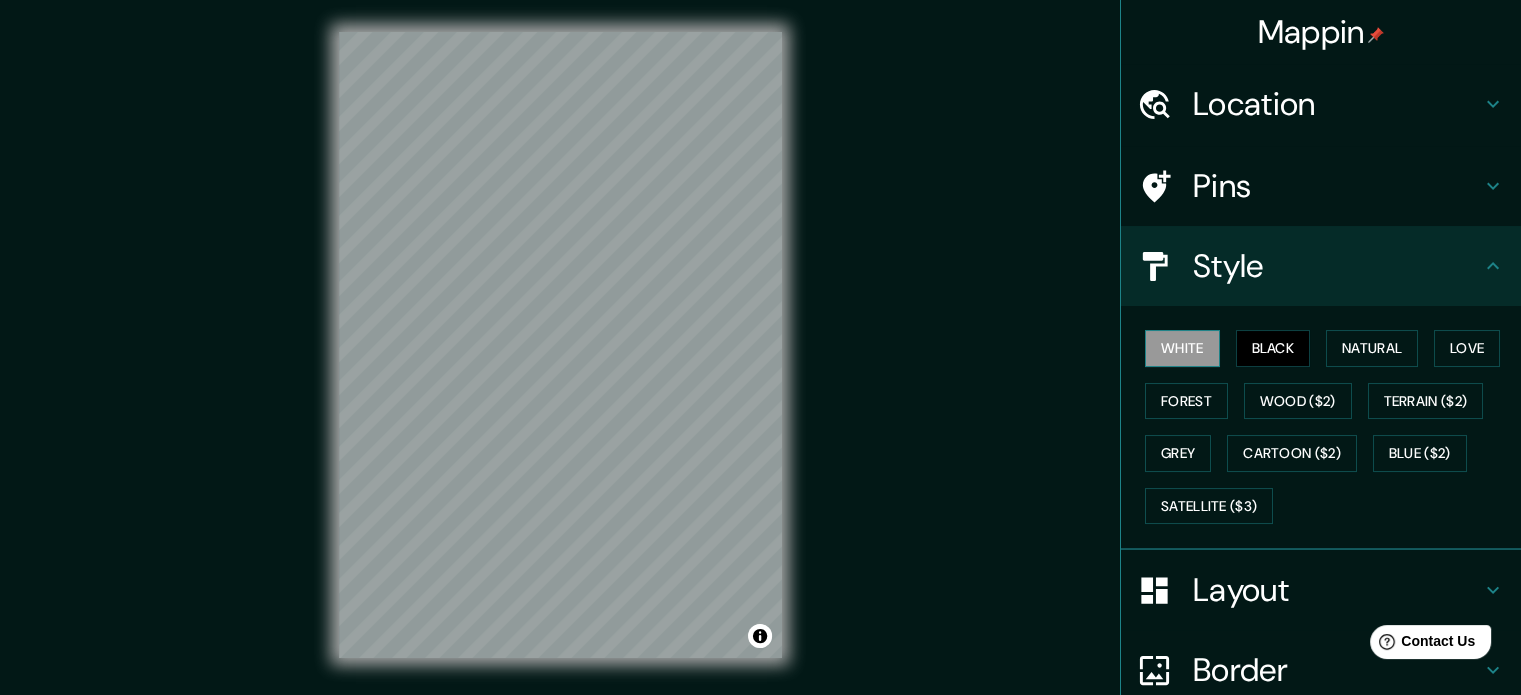 click on "White" at bounding box center (1182, 348) 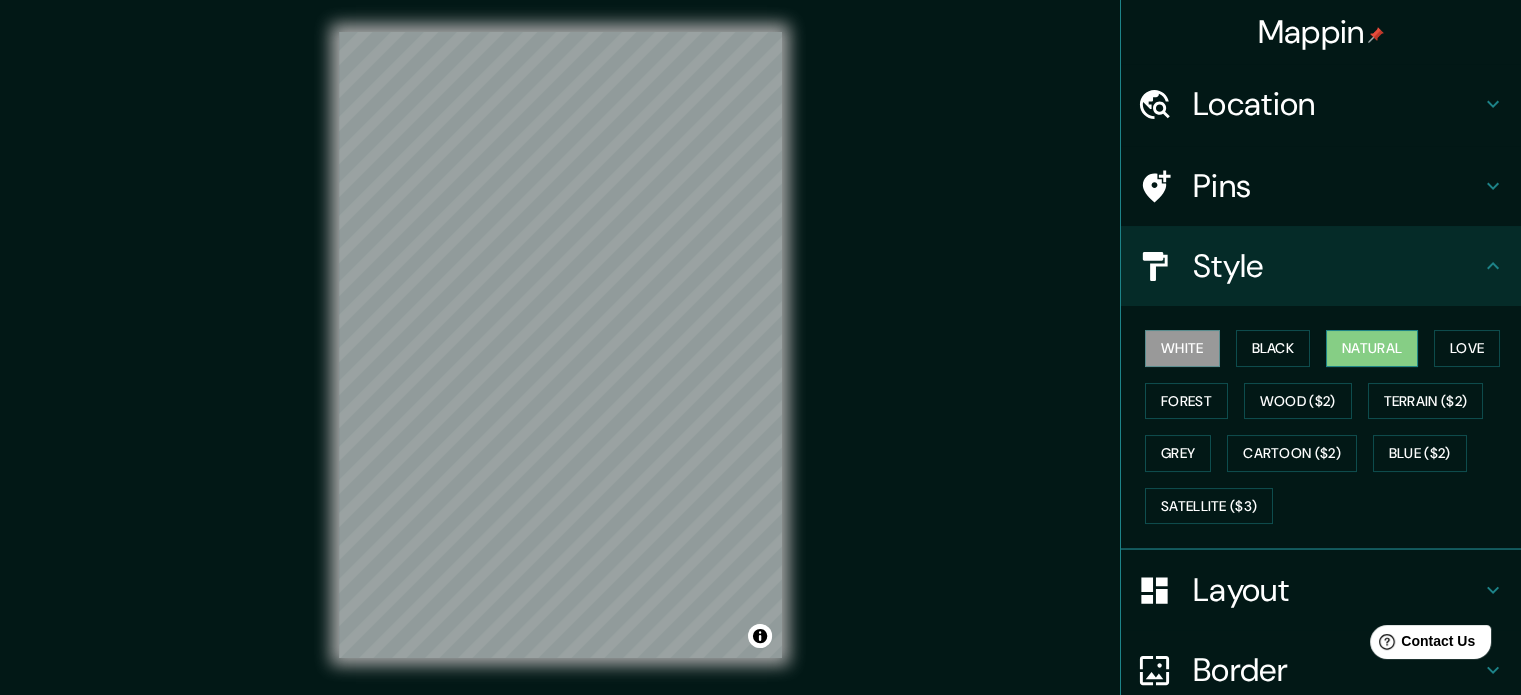 click on "Natural" at bounding box center [1372, 348] 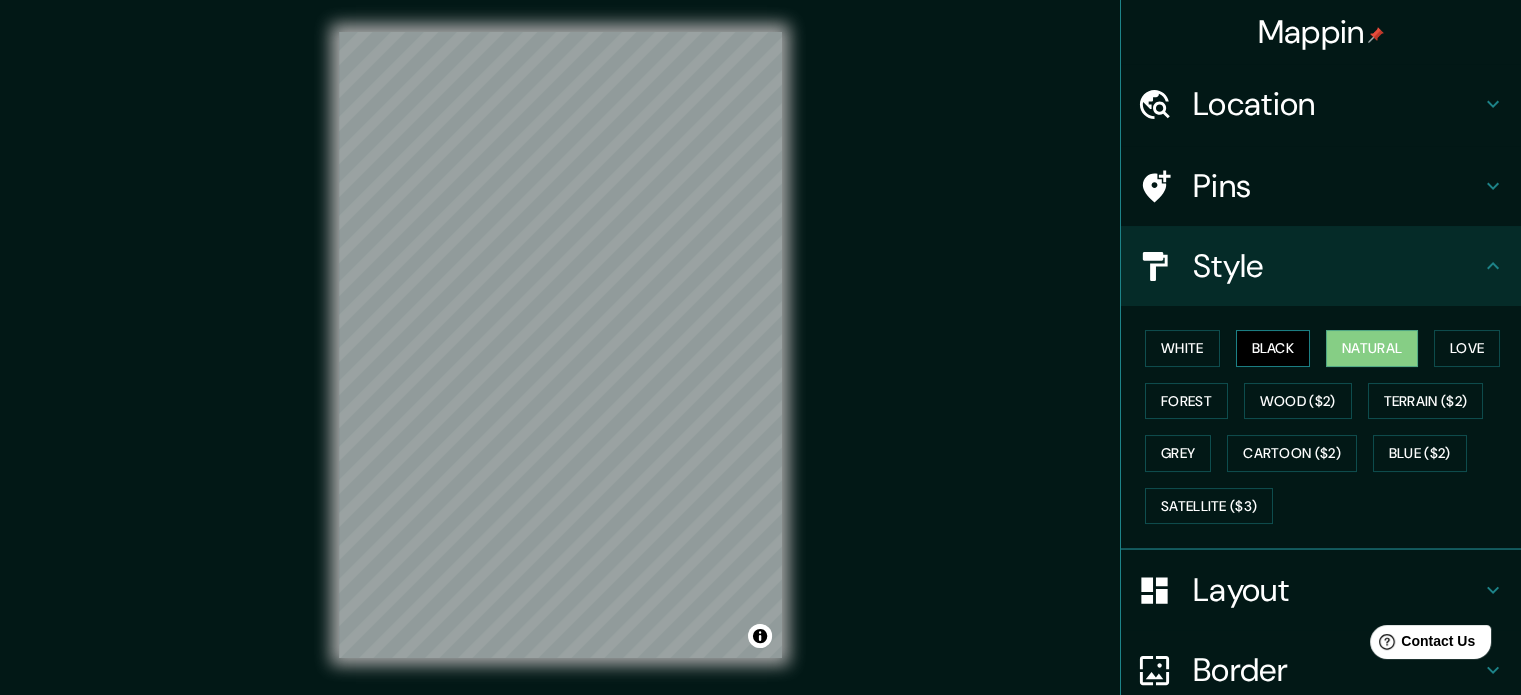 click on "Black" at bounding box center [1273, 348] 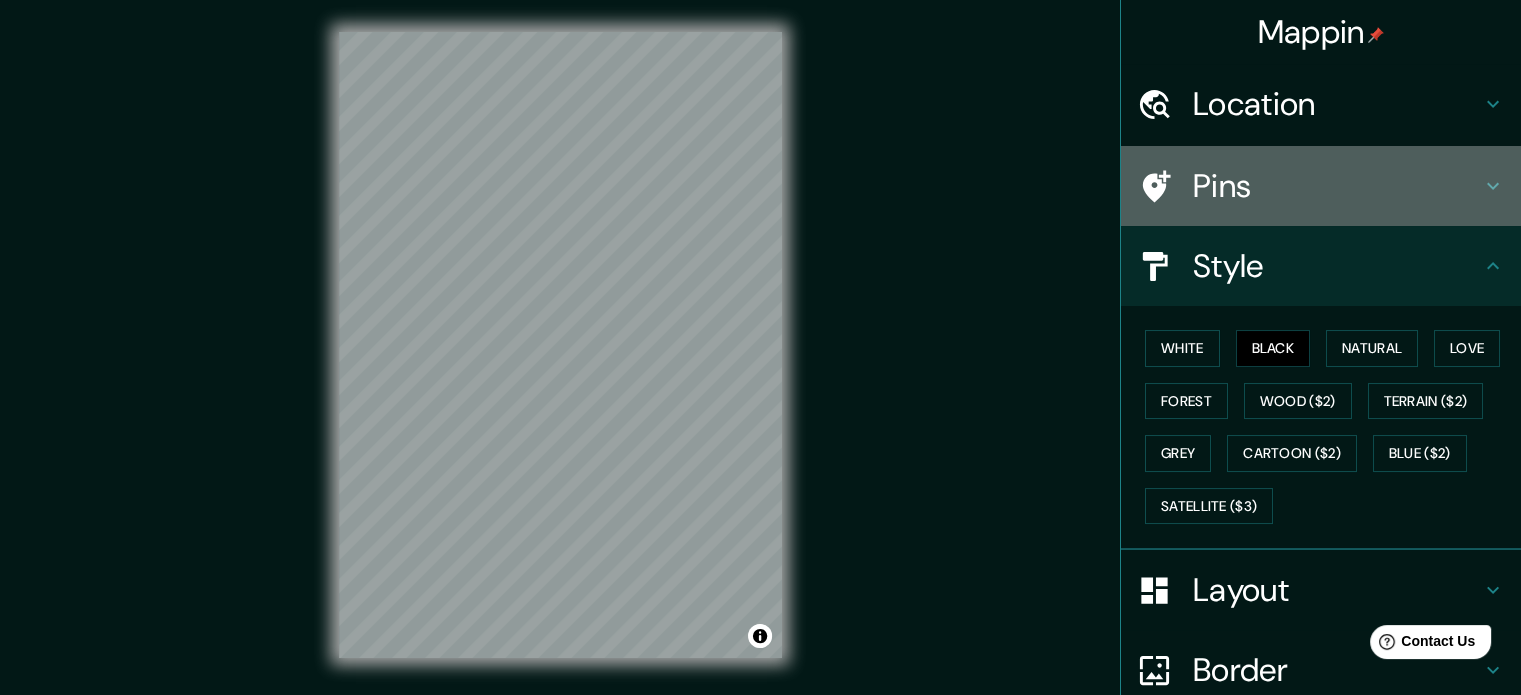 click on "Pins" at bounding box center [1337, 104] 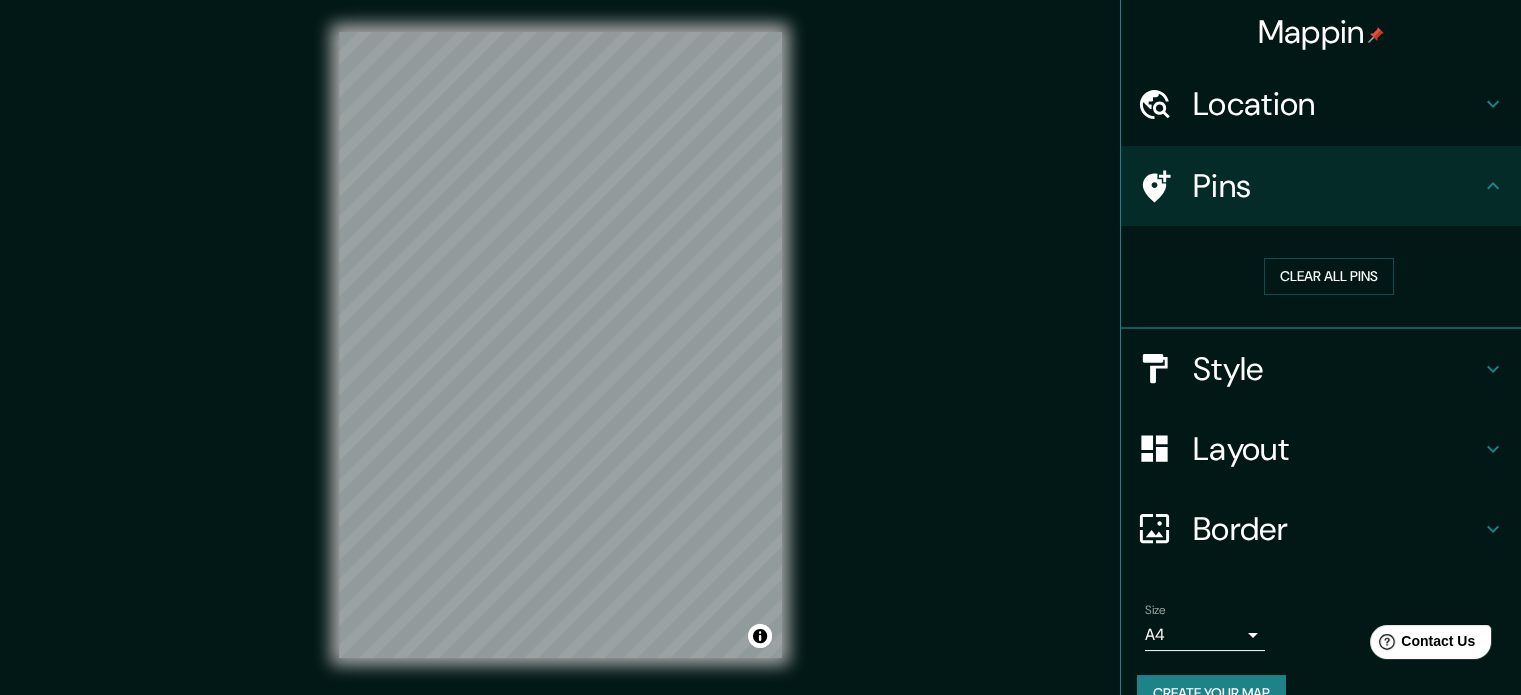 click at bounding box center (1493, 104) 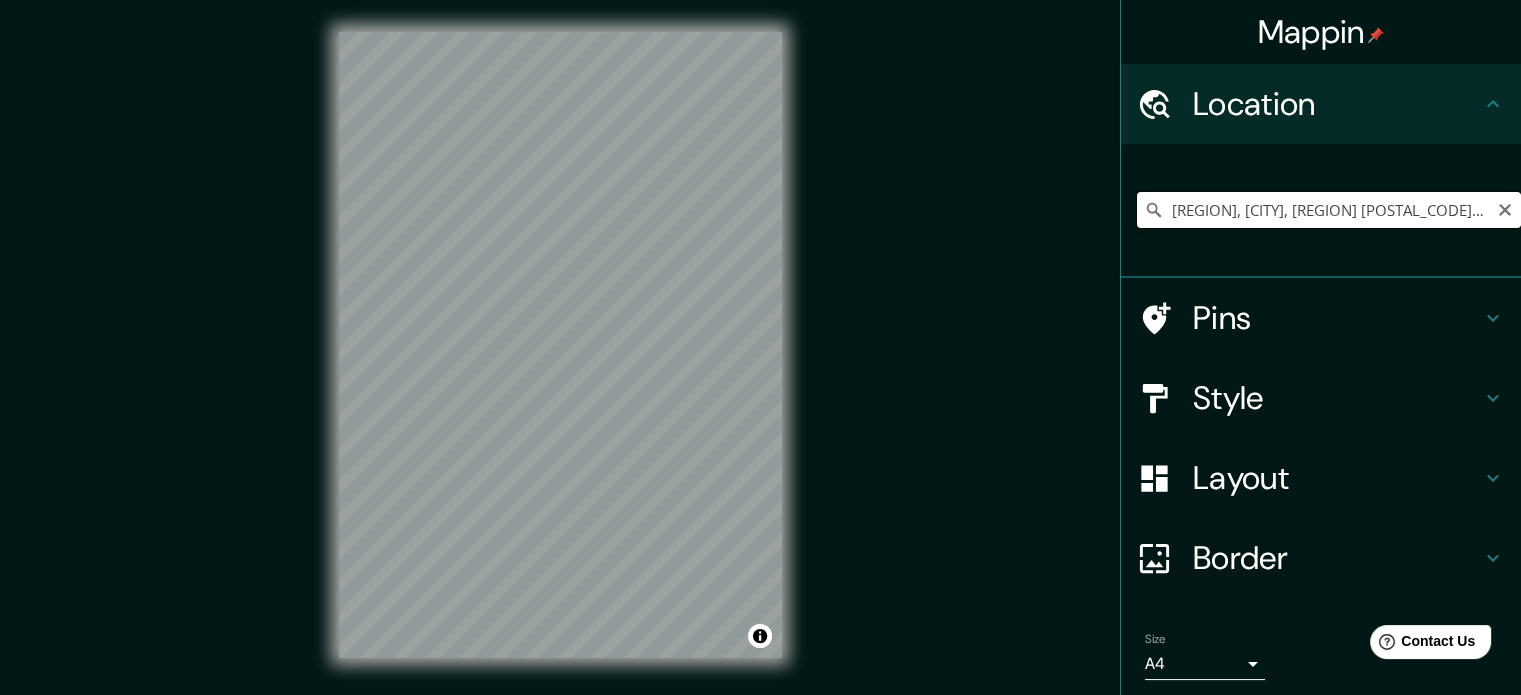 click on "[REGION], [CITY], [REGION] [POSTAL_CODE], [COUNTRY]" at bounding box center [1329, 210] 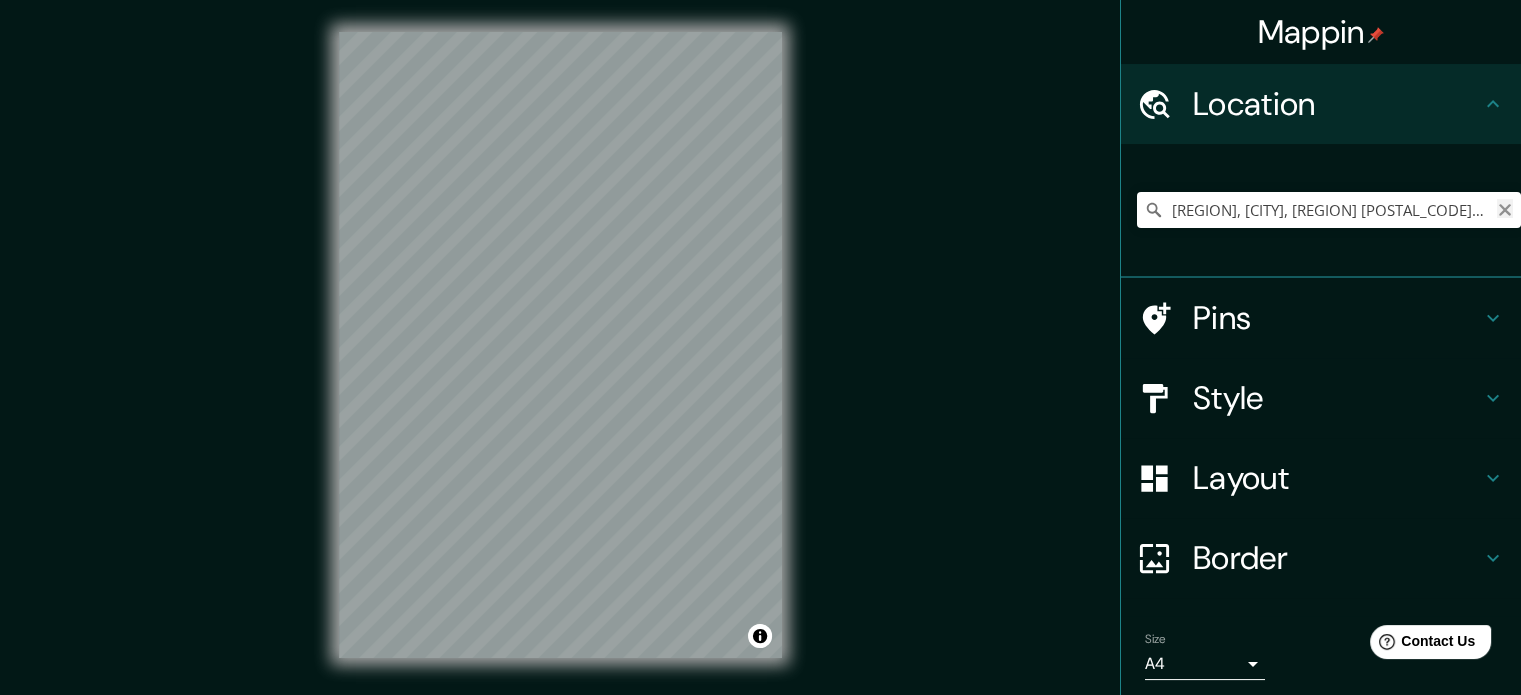 click at bounding box center [1505, 210] 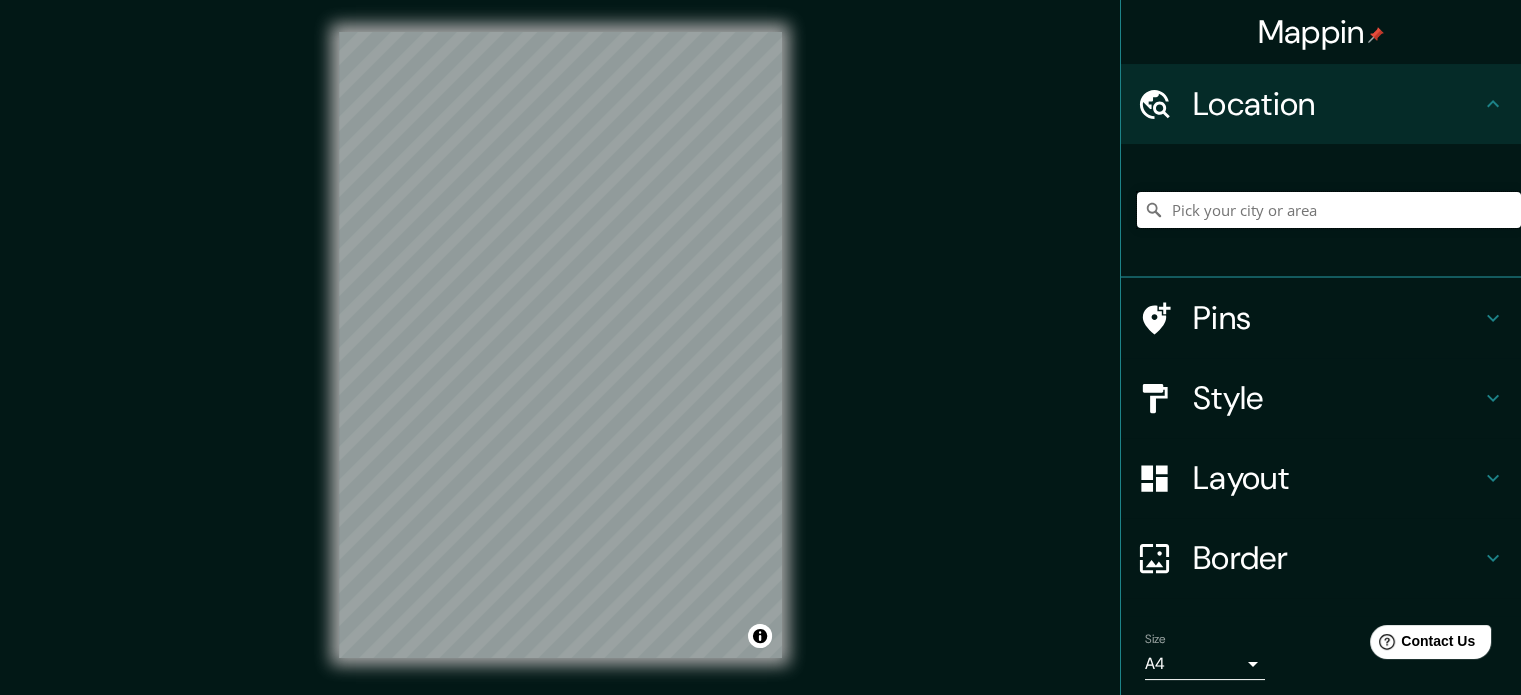 click at bounding box center [1329, 210] 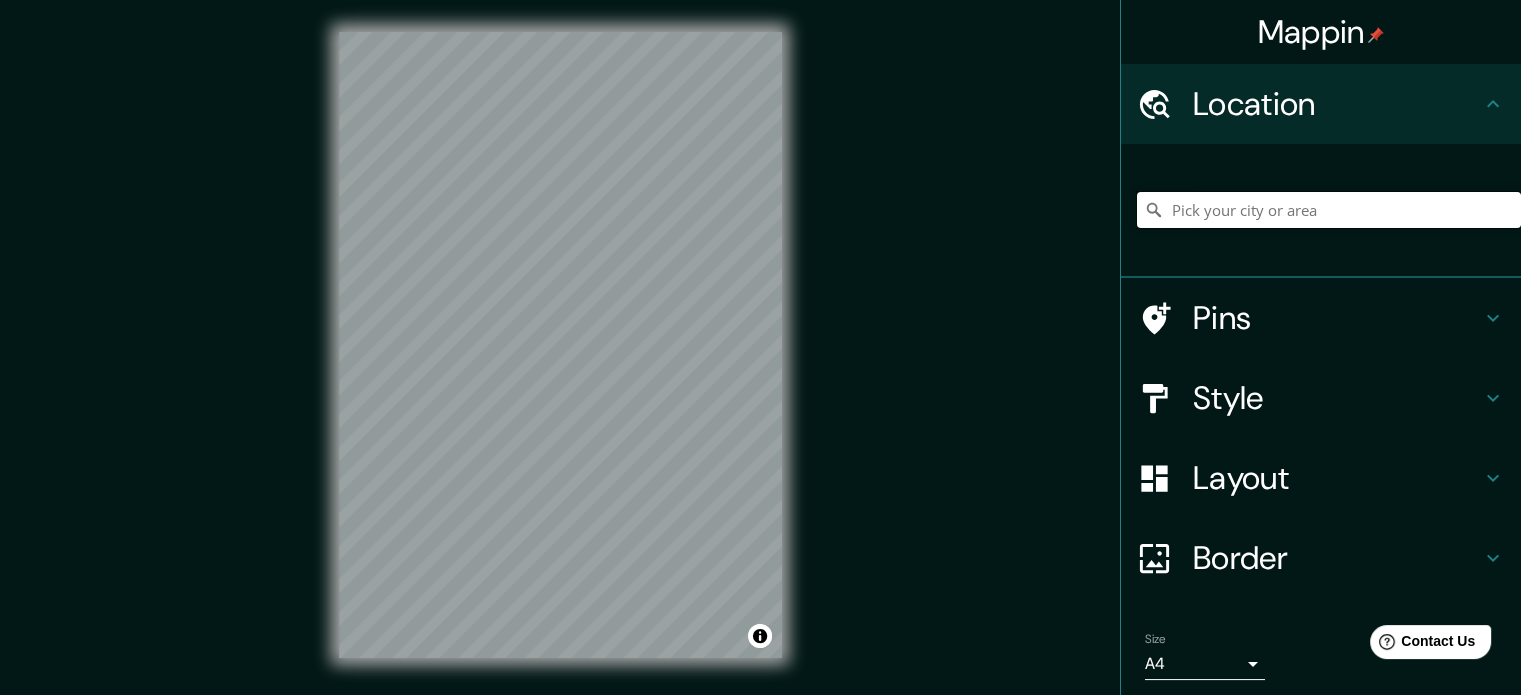 paste on "[POSTAL_CODE] [CITY], [REGION]" 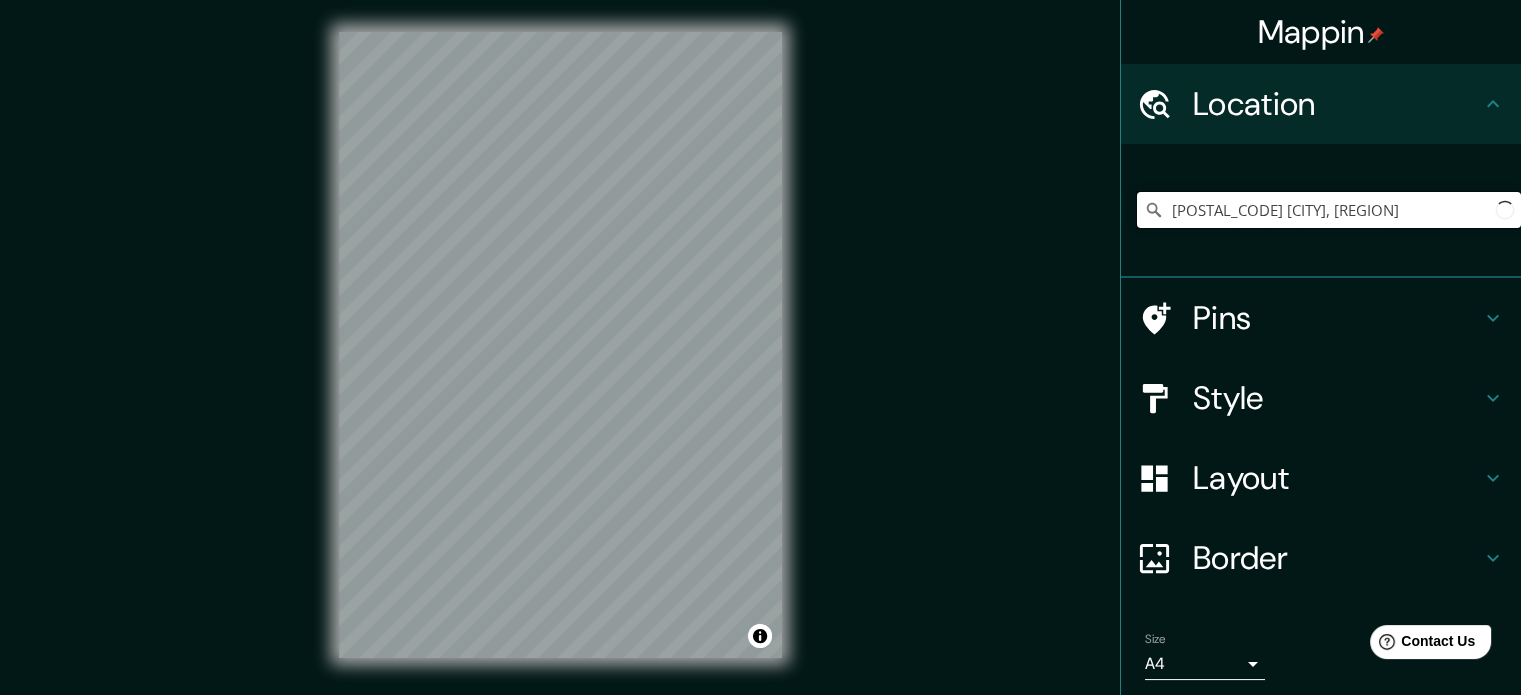 type on "[POSTAL_CODE] [CITY], [REGION]" 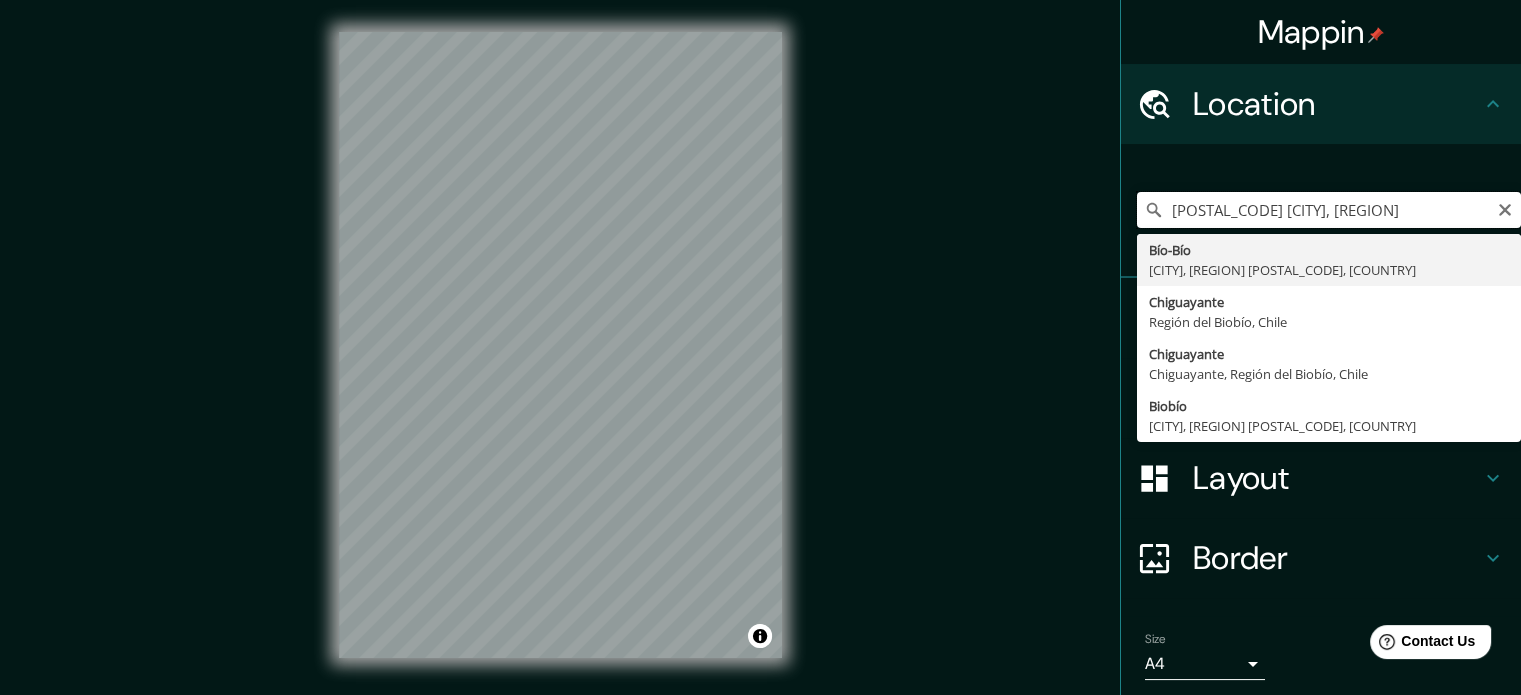 click on "[POSTAL_CODE] [CITY], [REGION]" at bounding box center [1329, 210] 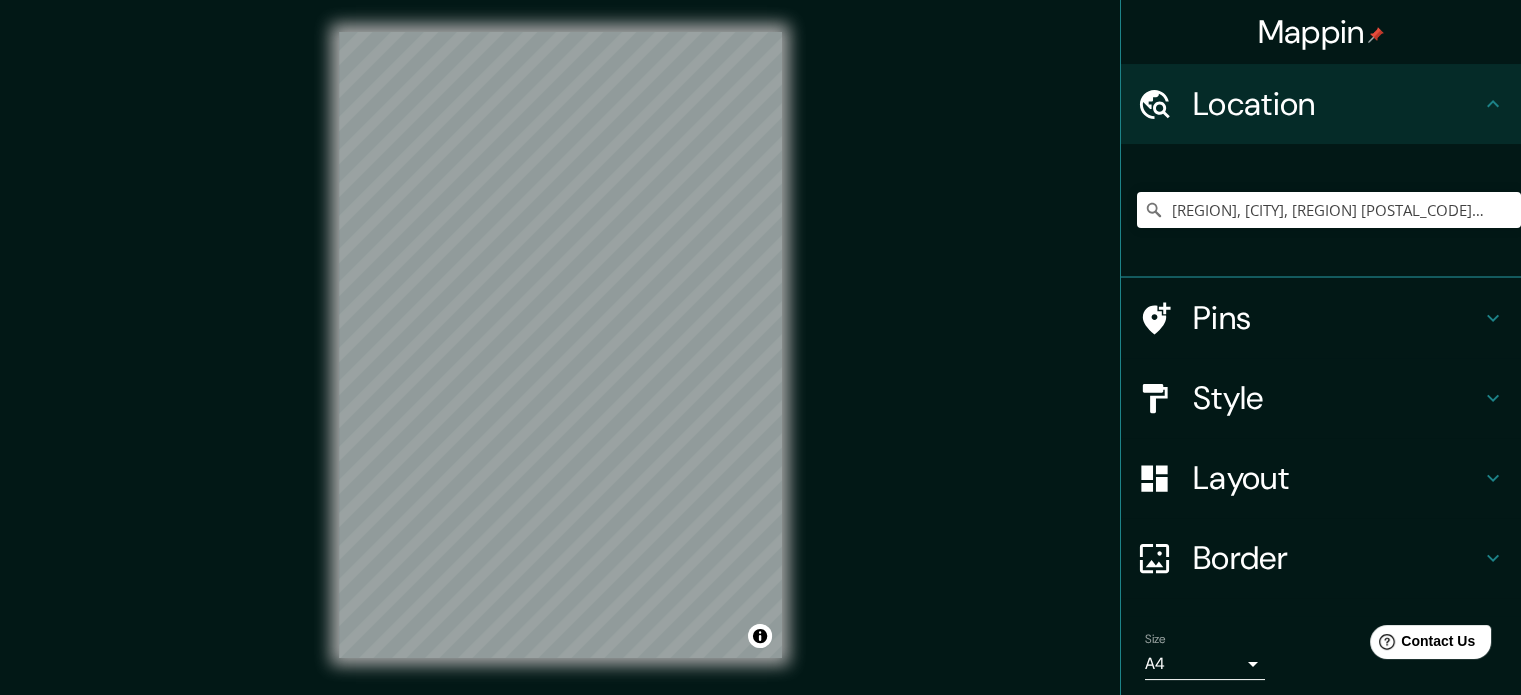 click on "Border" at bounding box center [1321, 558] 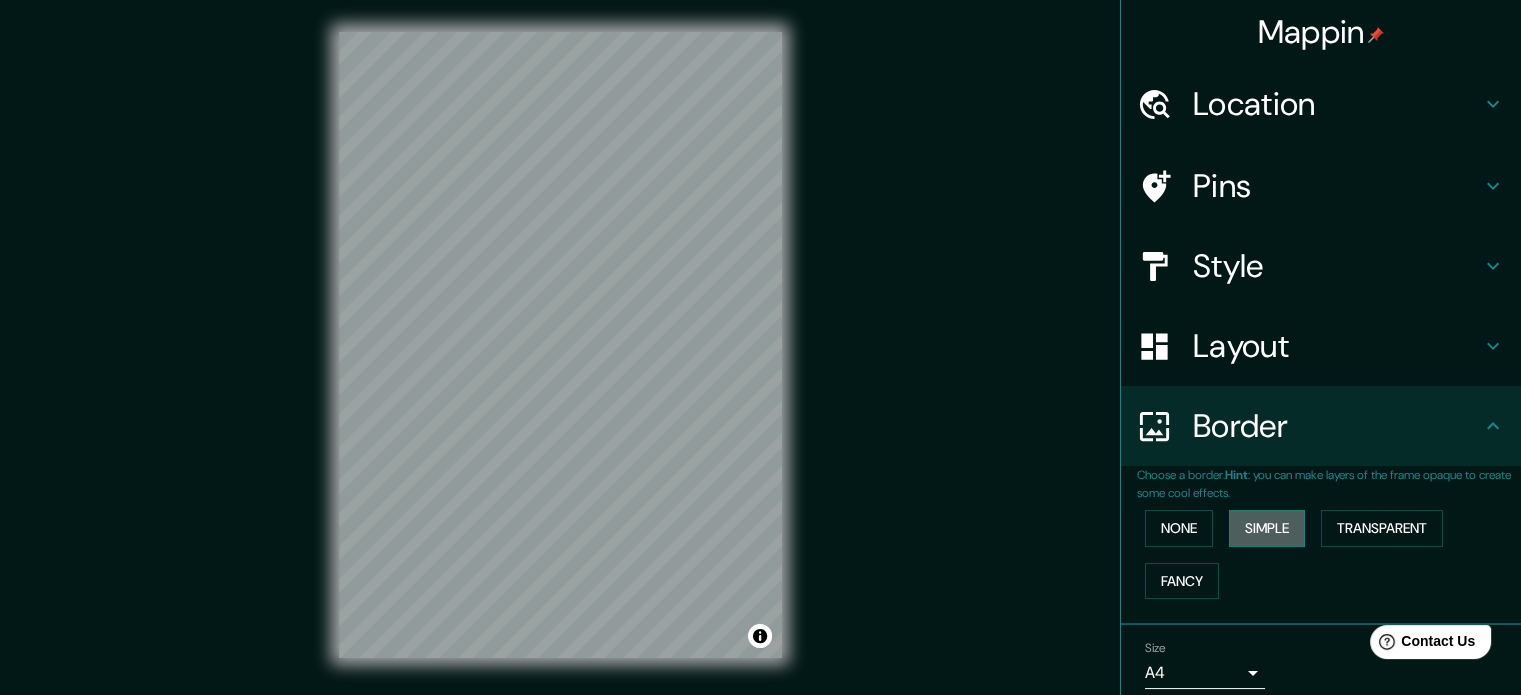 click on "Simple" at bounding box center [1267, 528] 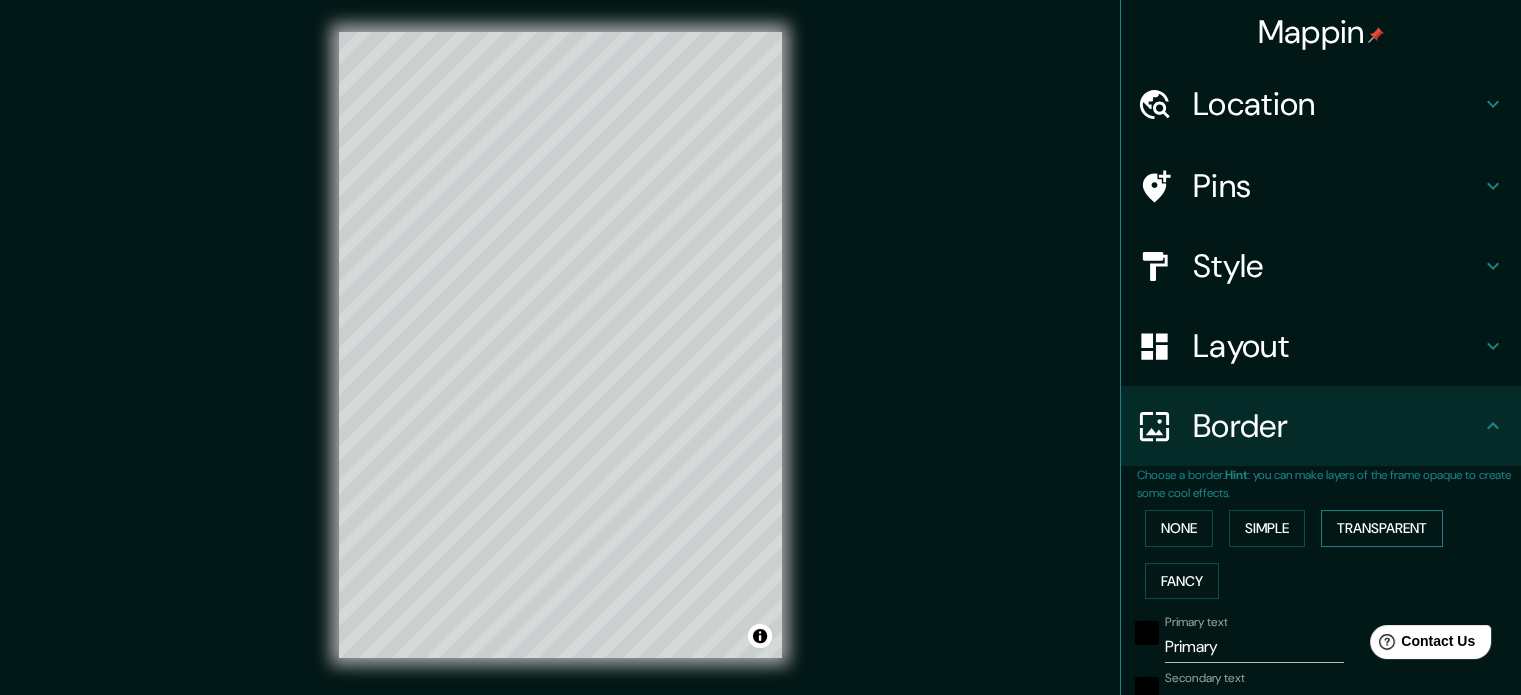 click on "Transparent" at bounding box center (1382, 528) 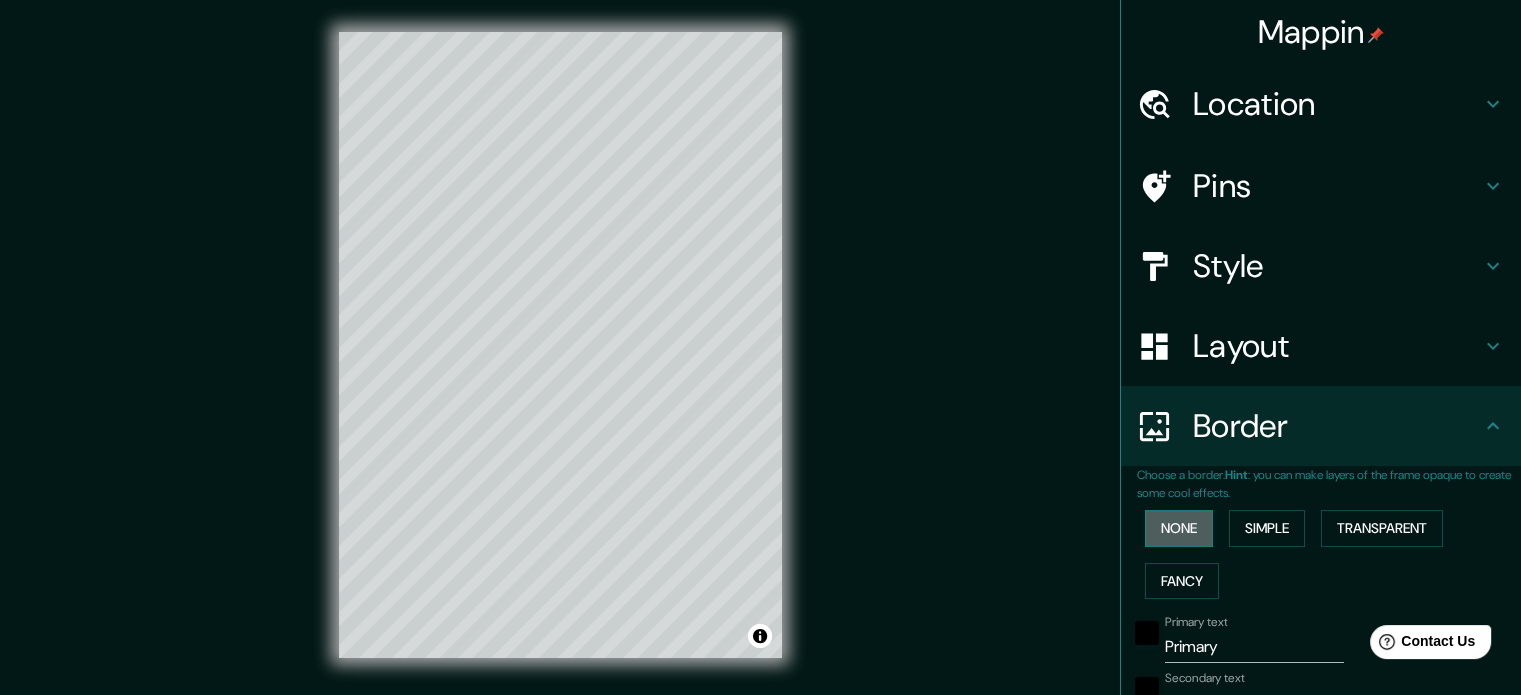click on "None" at bounding box center (1179, 528) 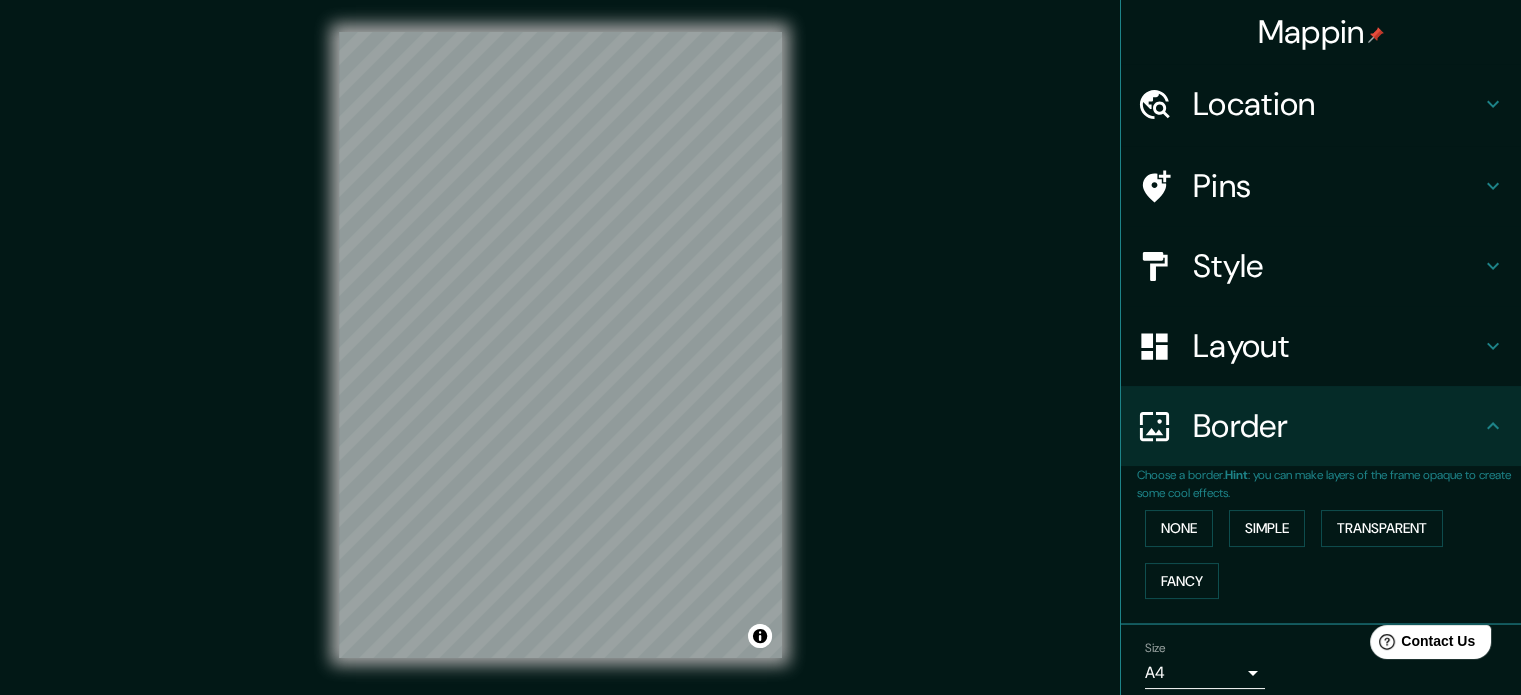 click at bounding box center [1493, 104] 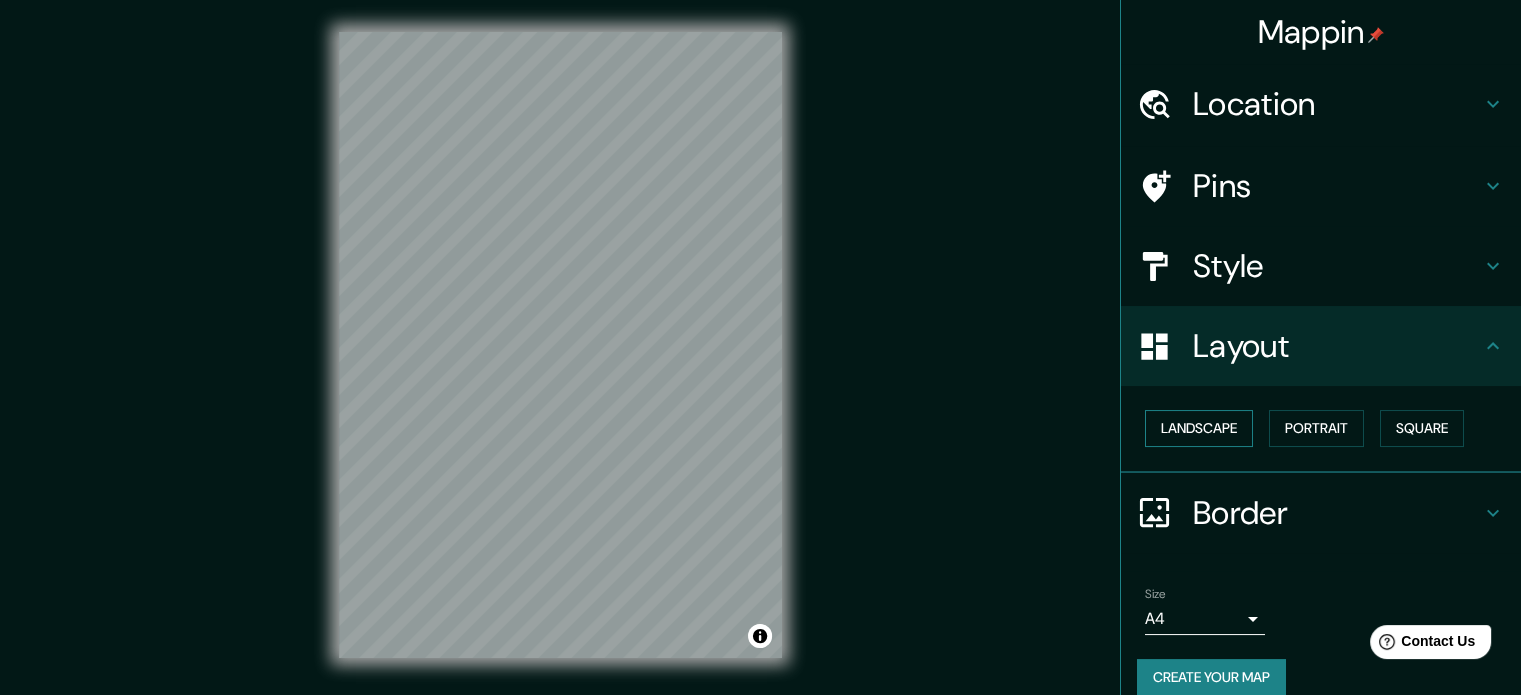 click on "Landscape" at bounding box center [1199, 428] 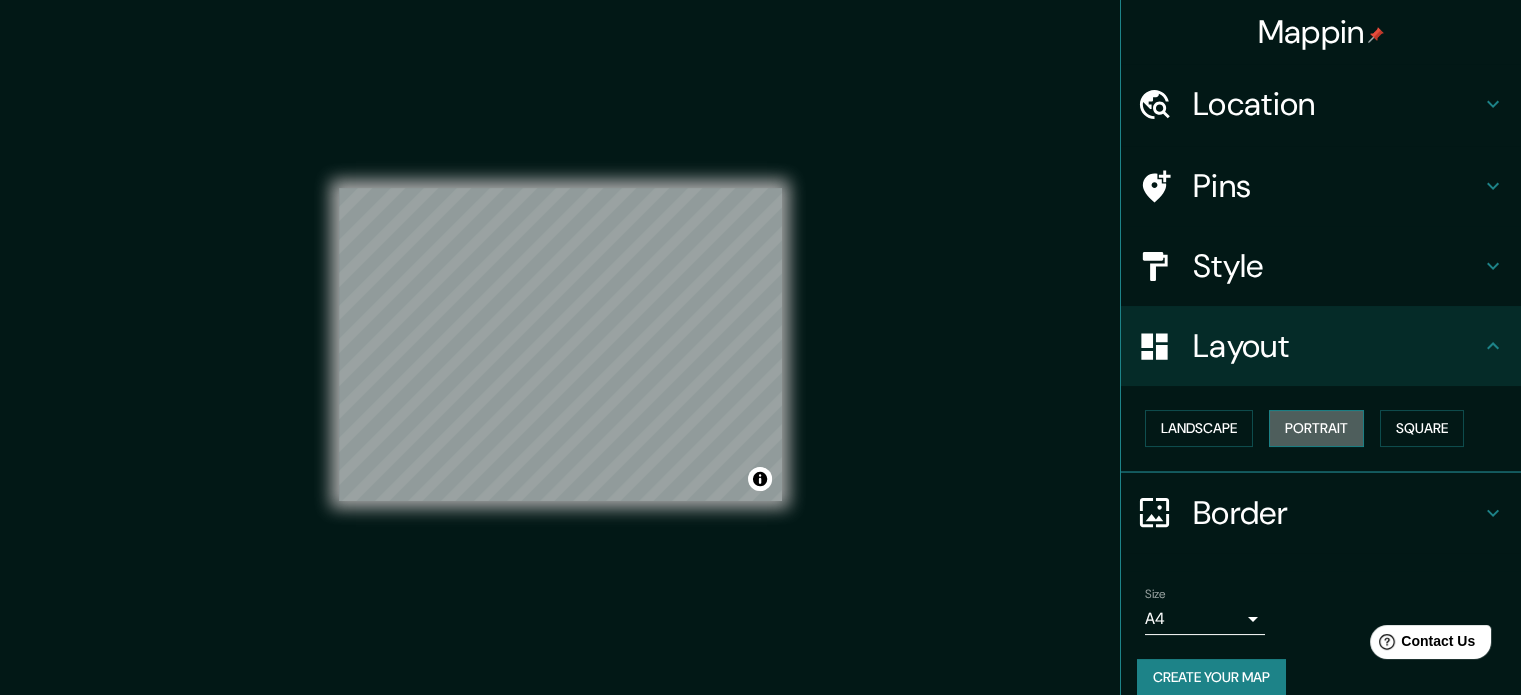 click on "Portrait" at bounding box center (1316, 428) 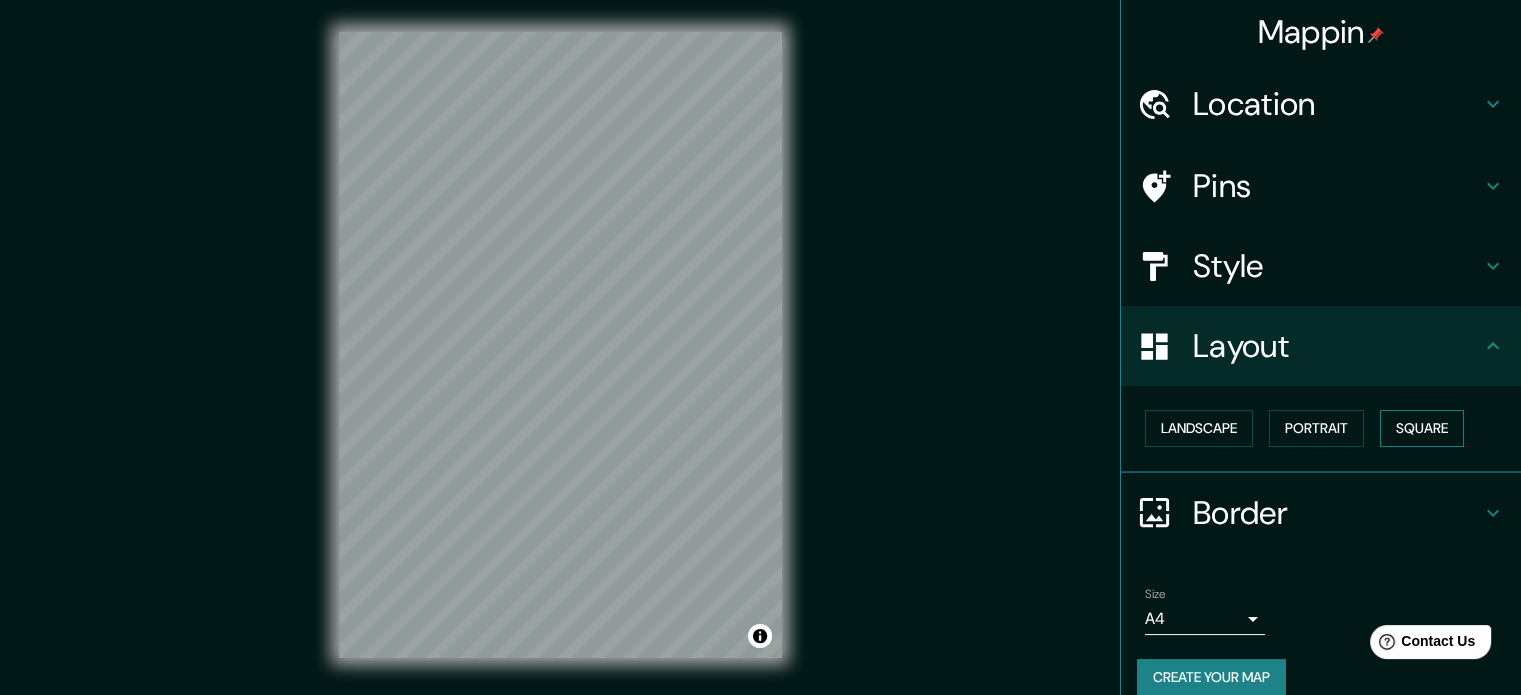 click on "Square" at bounding box center [1422, 428] 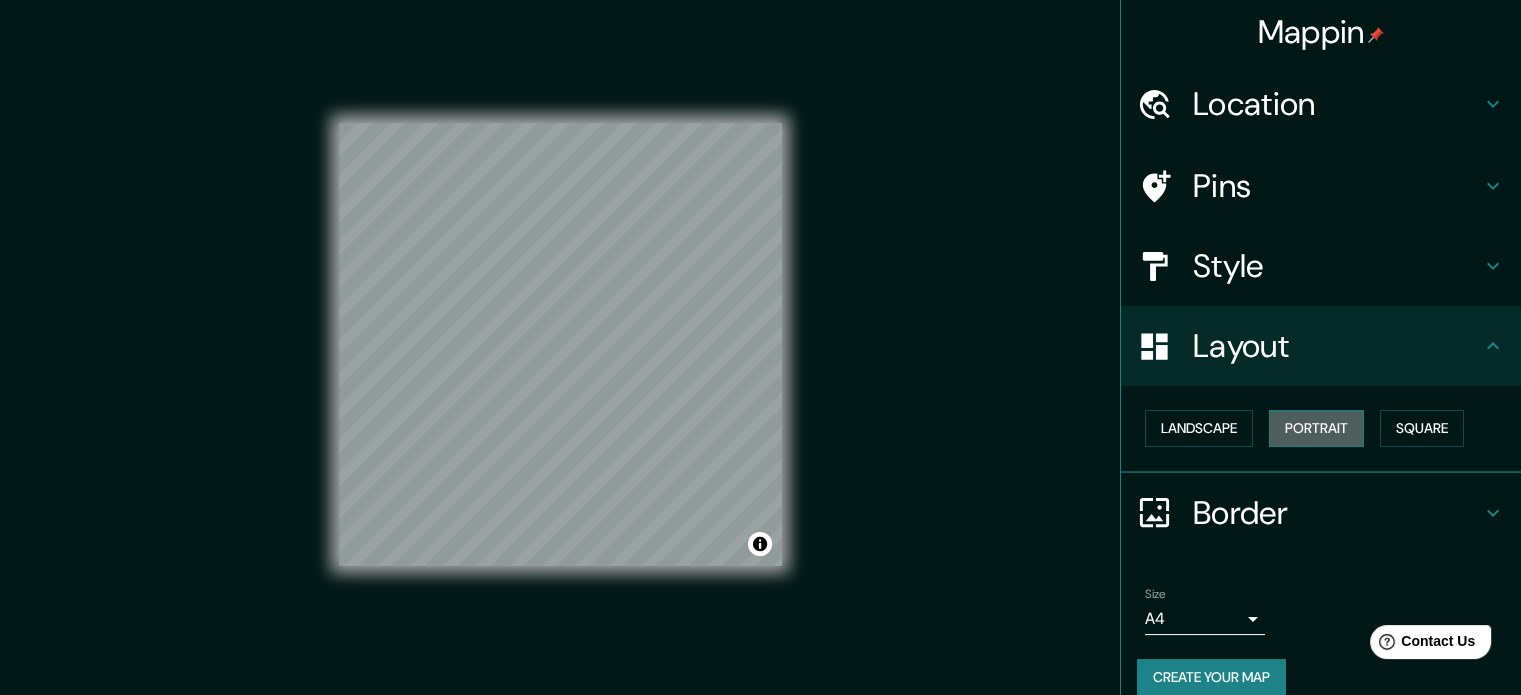 click on "Portrait" at bounding box center [1316, 428] 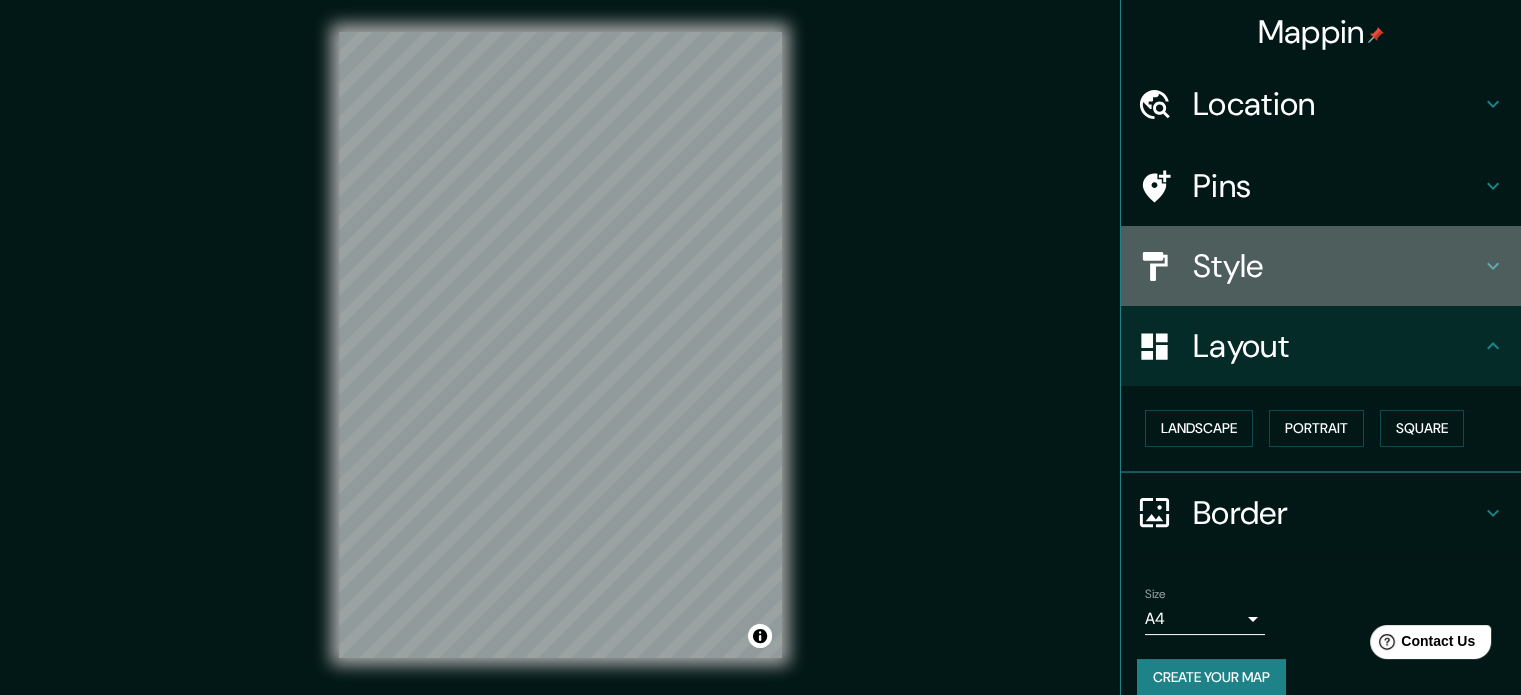 click at bounding box center (1493, 104) 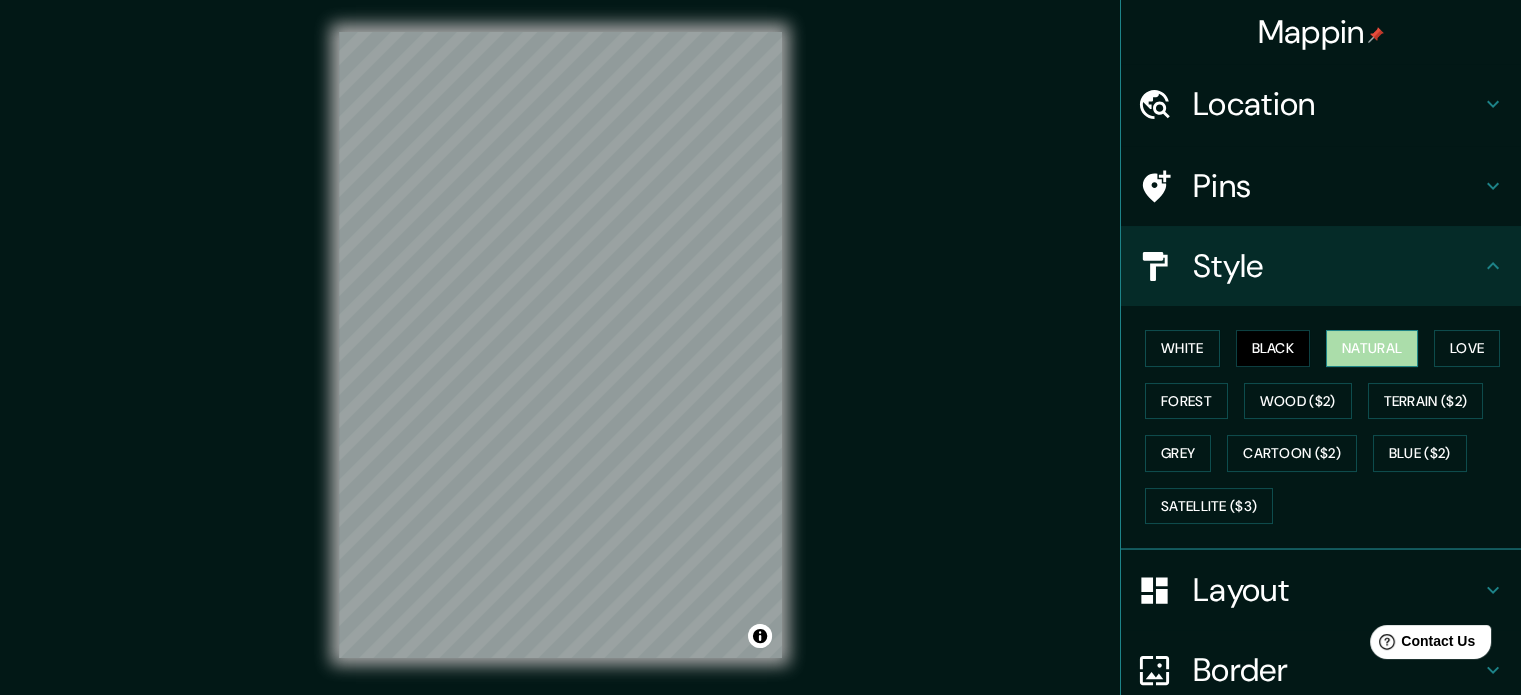 click on "Natural" at bounding box center [1372, 348] 